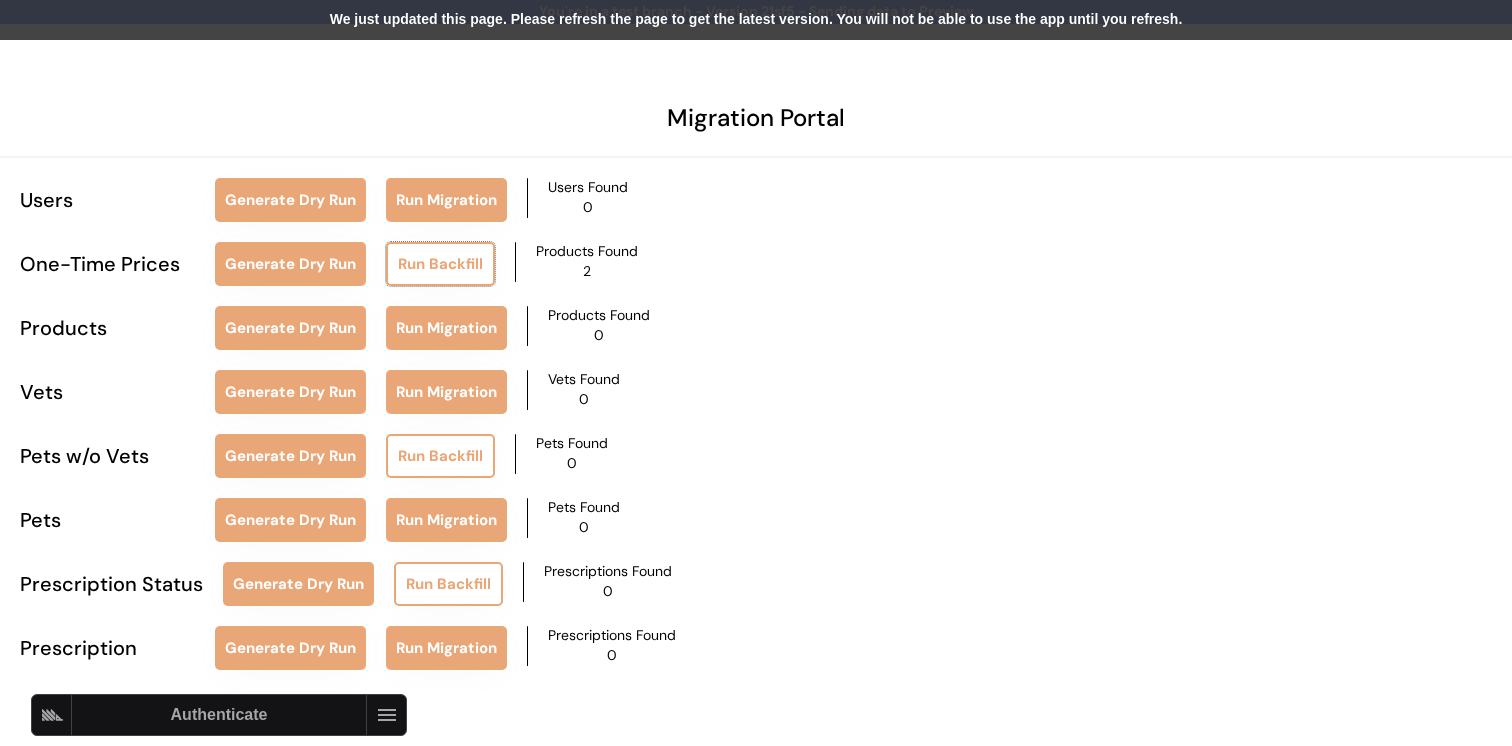 scroll, scrollTop: 0, scrollLeft: 0, axis: both 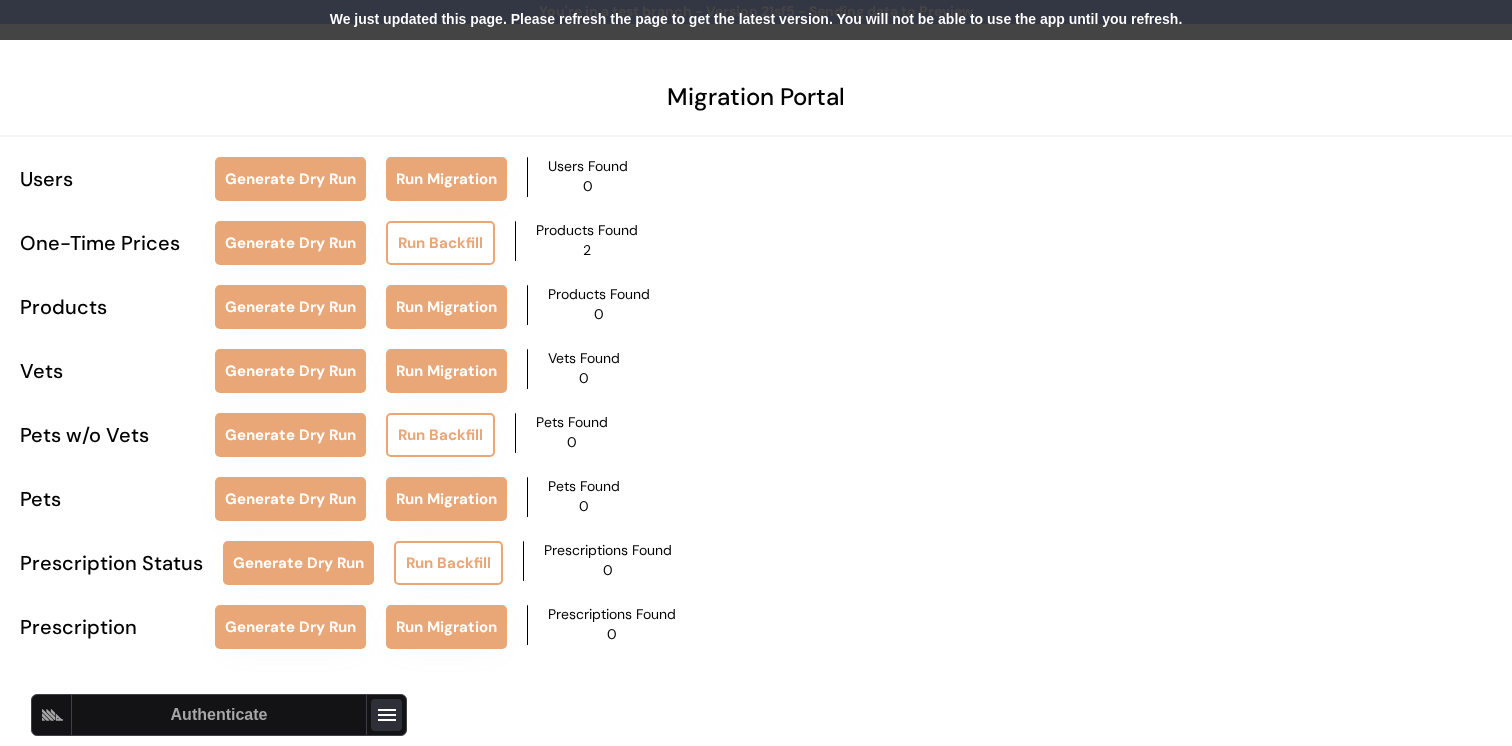 click 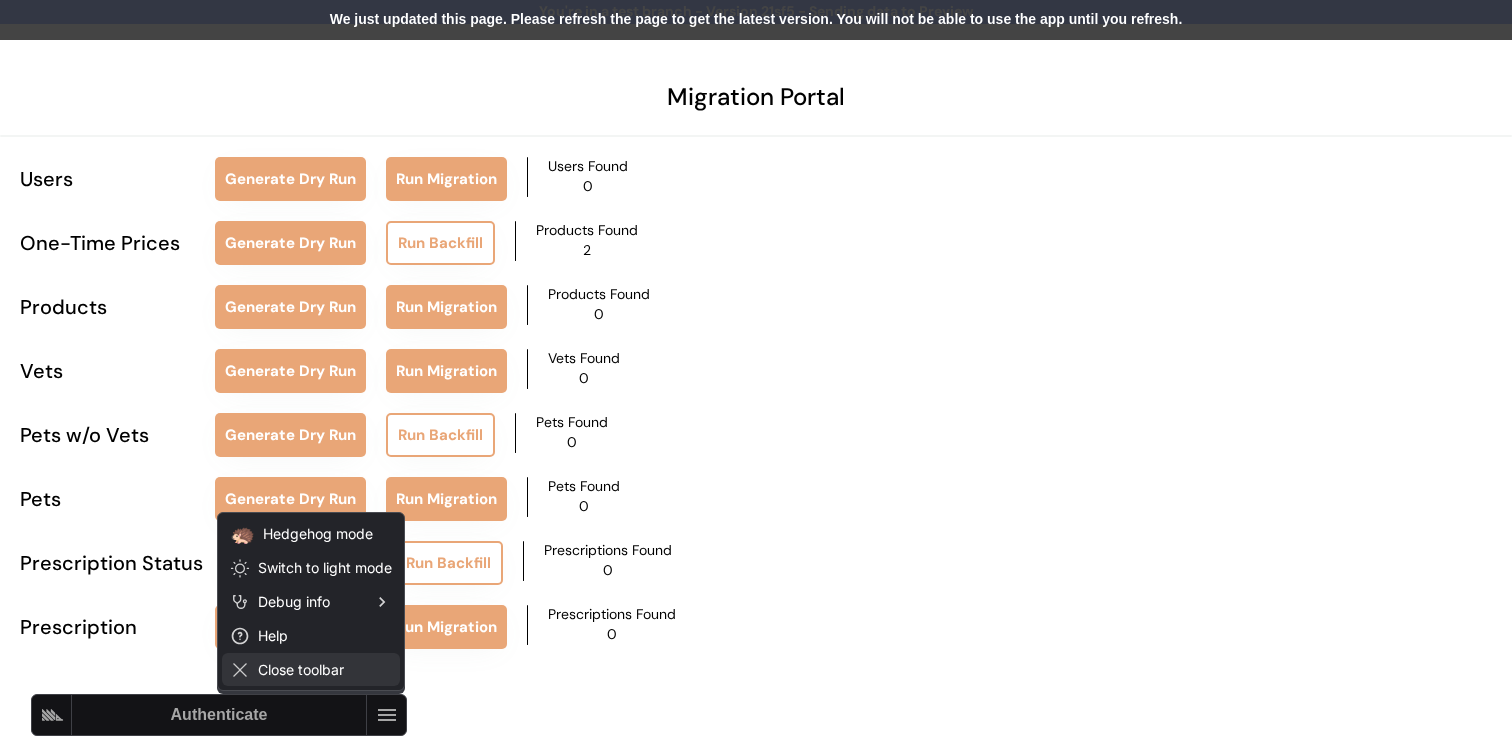click on "Close toolbar" at bounding box center [311, 669] 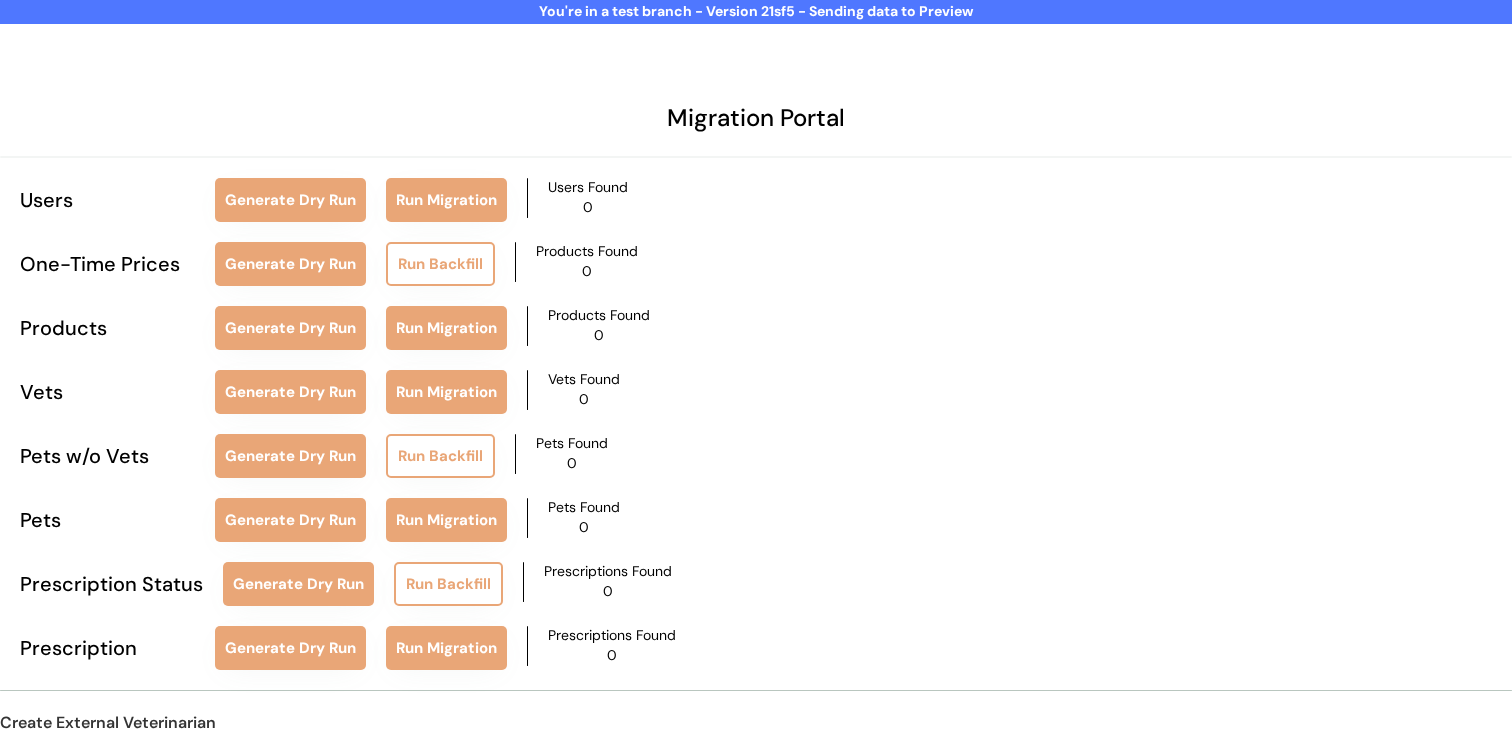 scroll, scrollTop: 21, scrollLeft: 0, axis: vertical 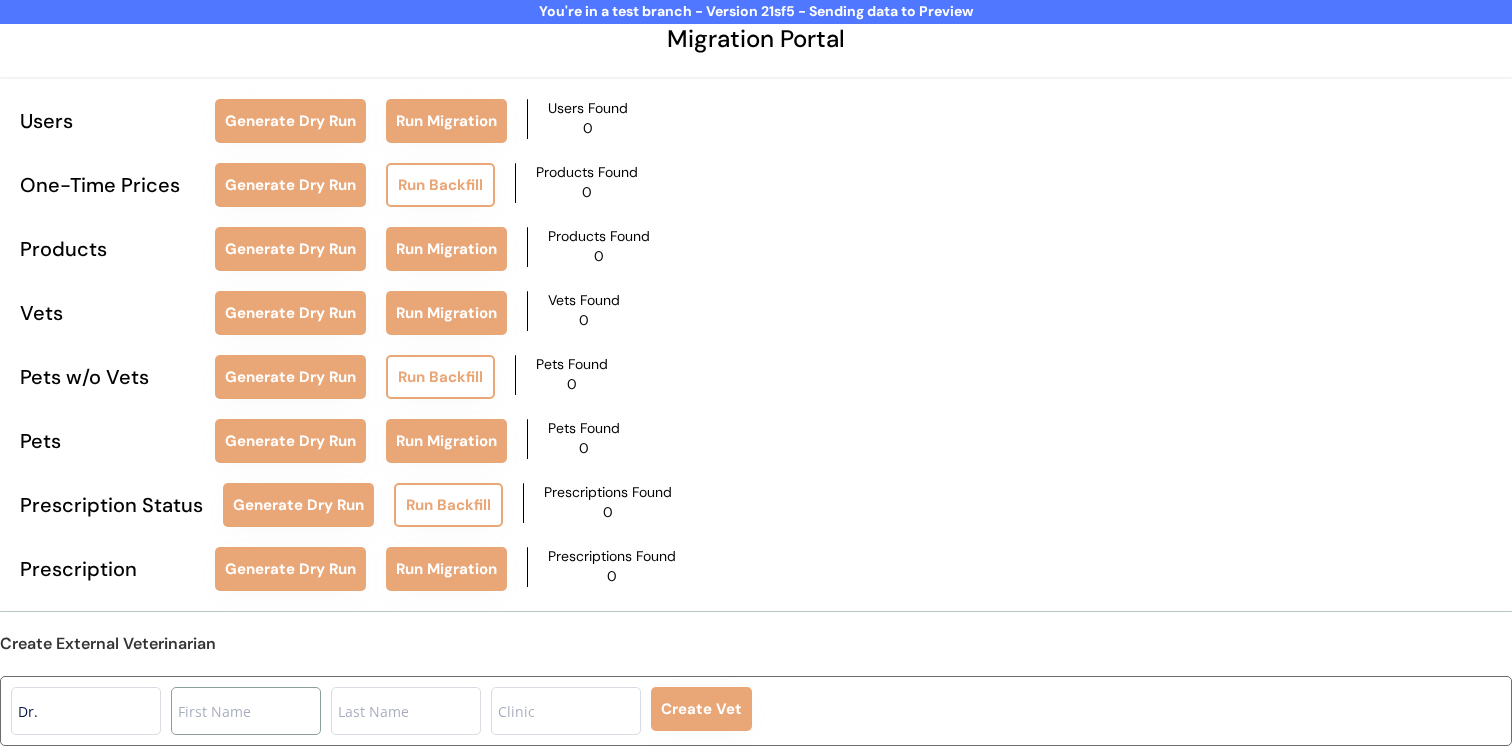 click at bounding box center (246, 711) 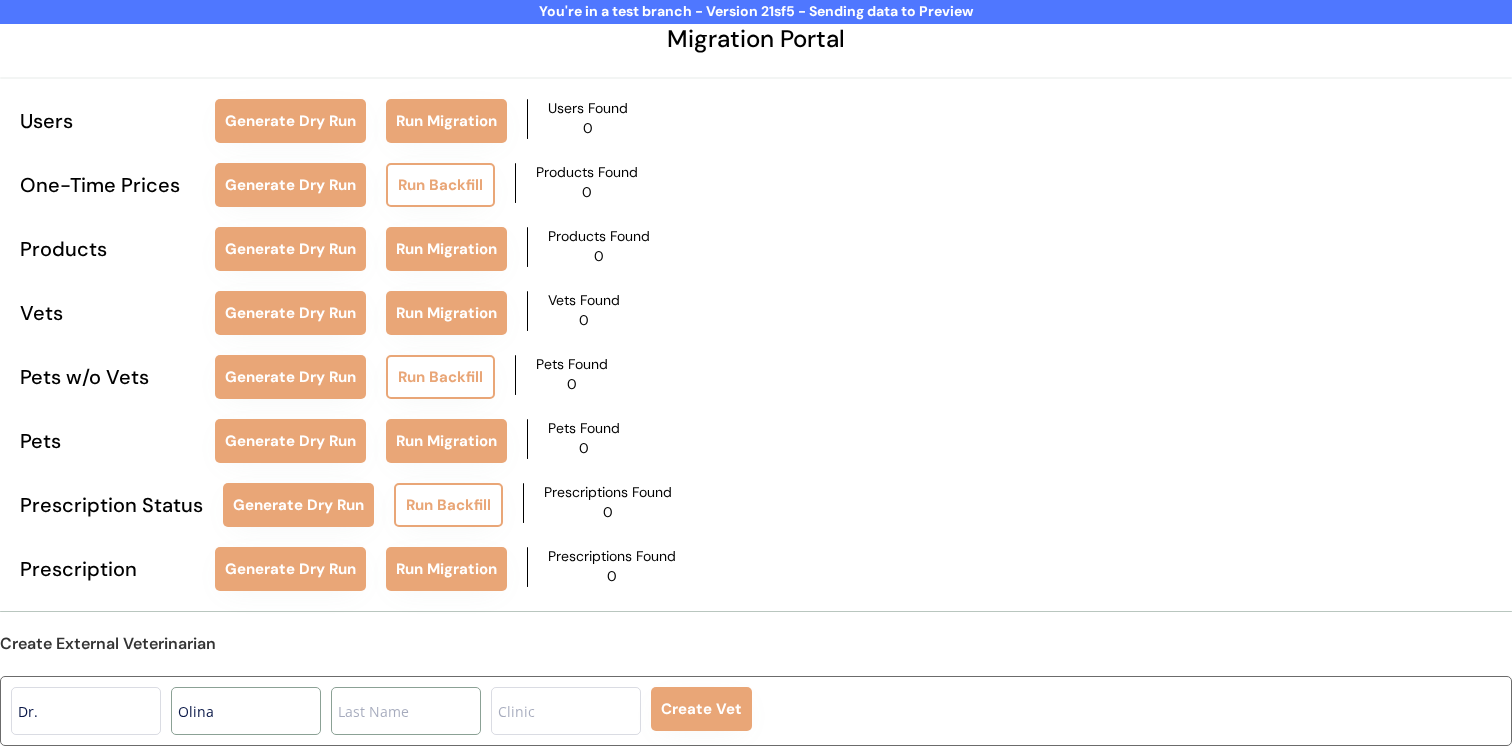 type on "Olina" 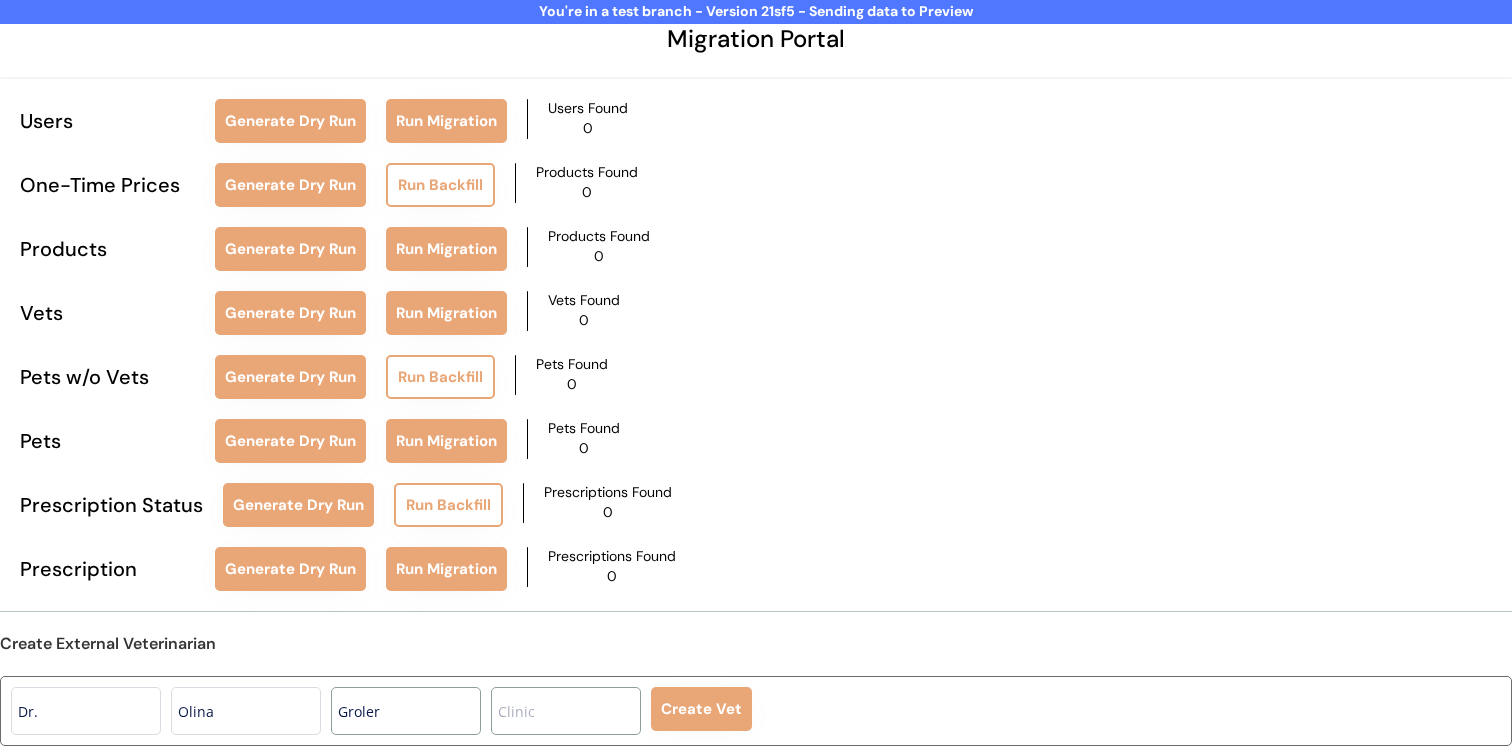 type on "Groler" 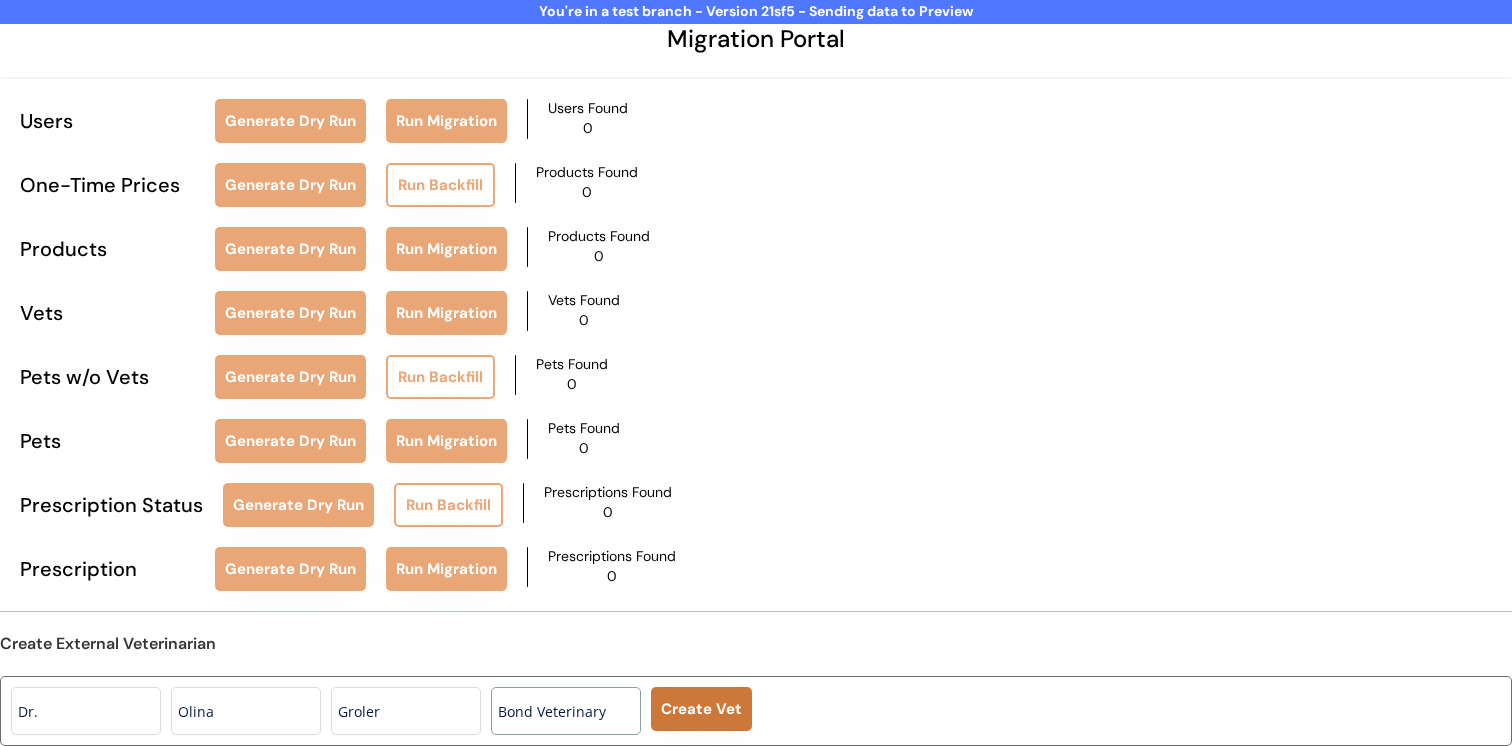 type on "Bond Veterinary" 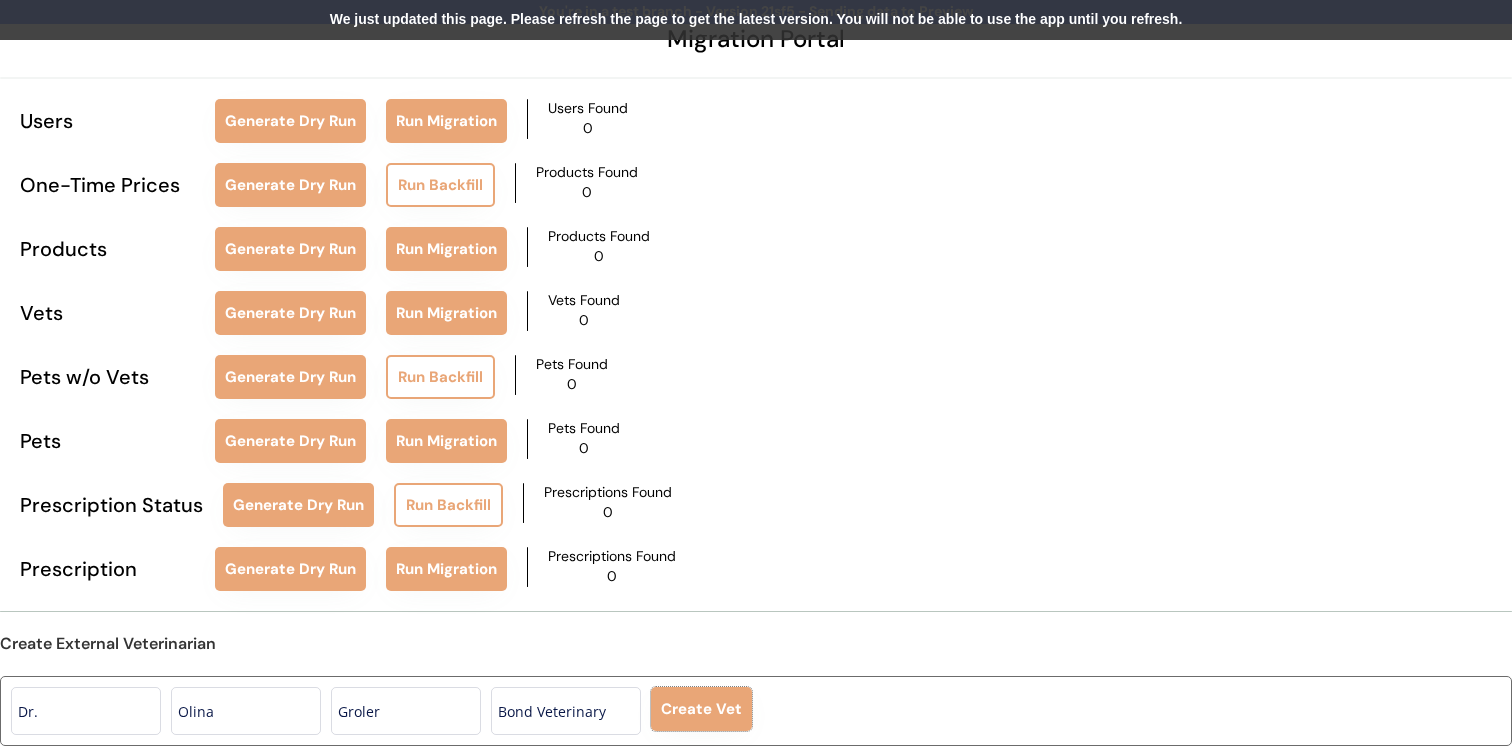 click on "We just updated this page.  Please refresh the page to get the latest version. You will not be able to use the app until you refresh." at bounding box center (756, 20) 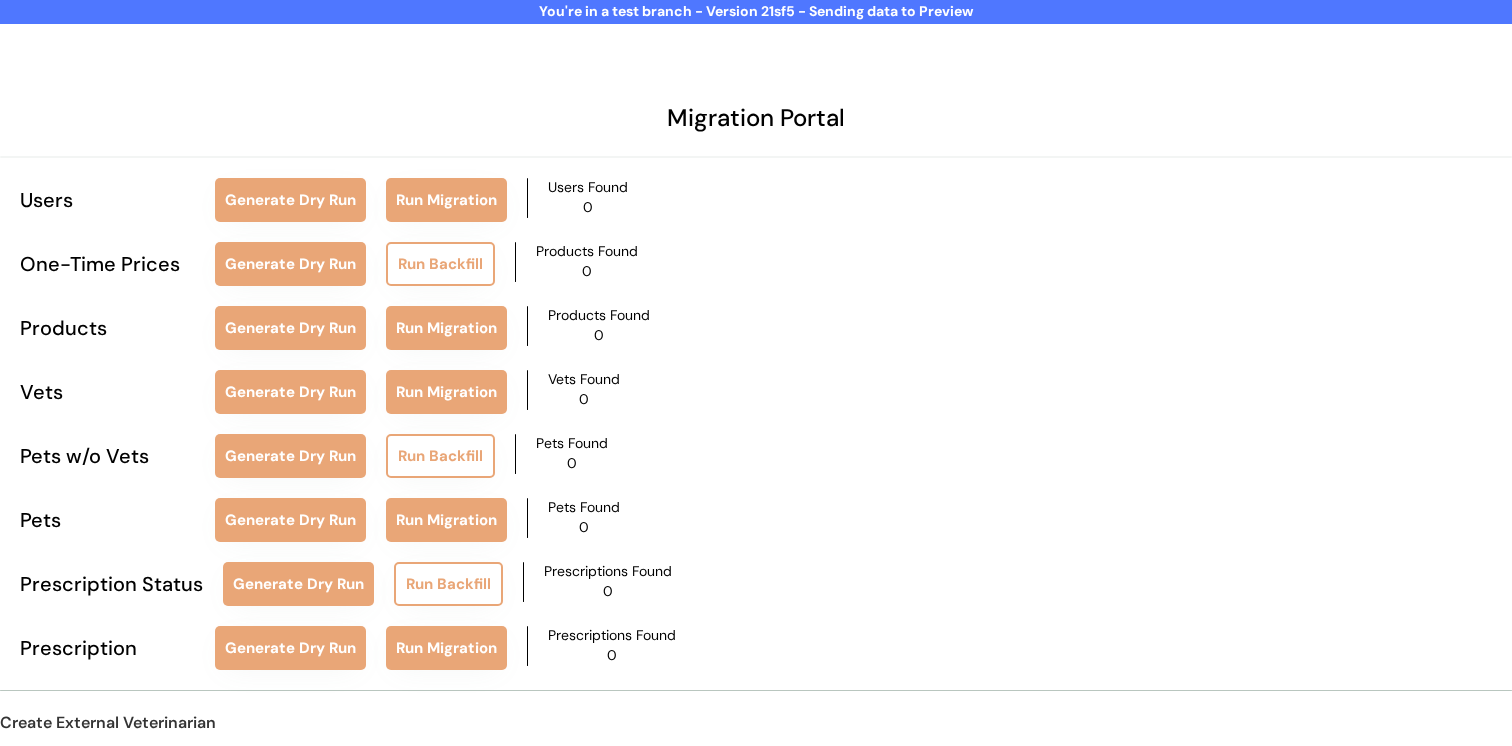 scroll, scrollTop: 79, scrollLeft: 0, axis: vertical 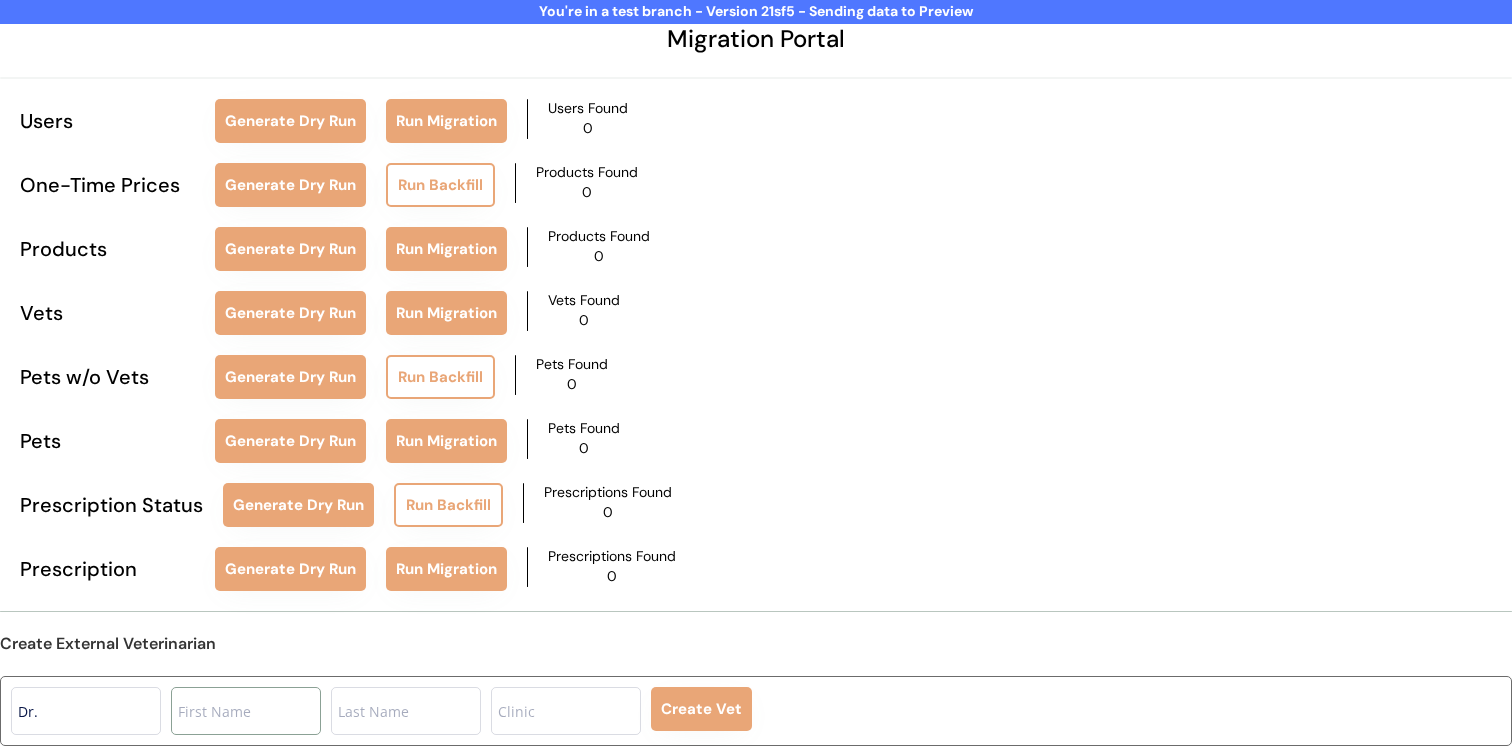 click at bounding box center (246, 711) 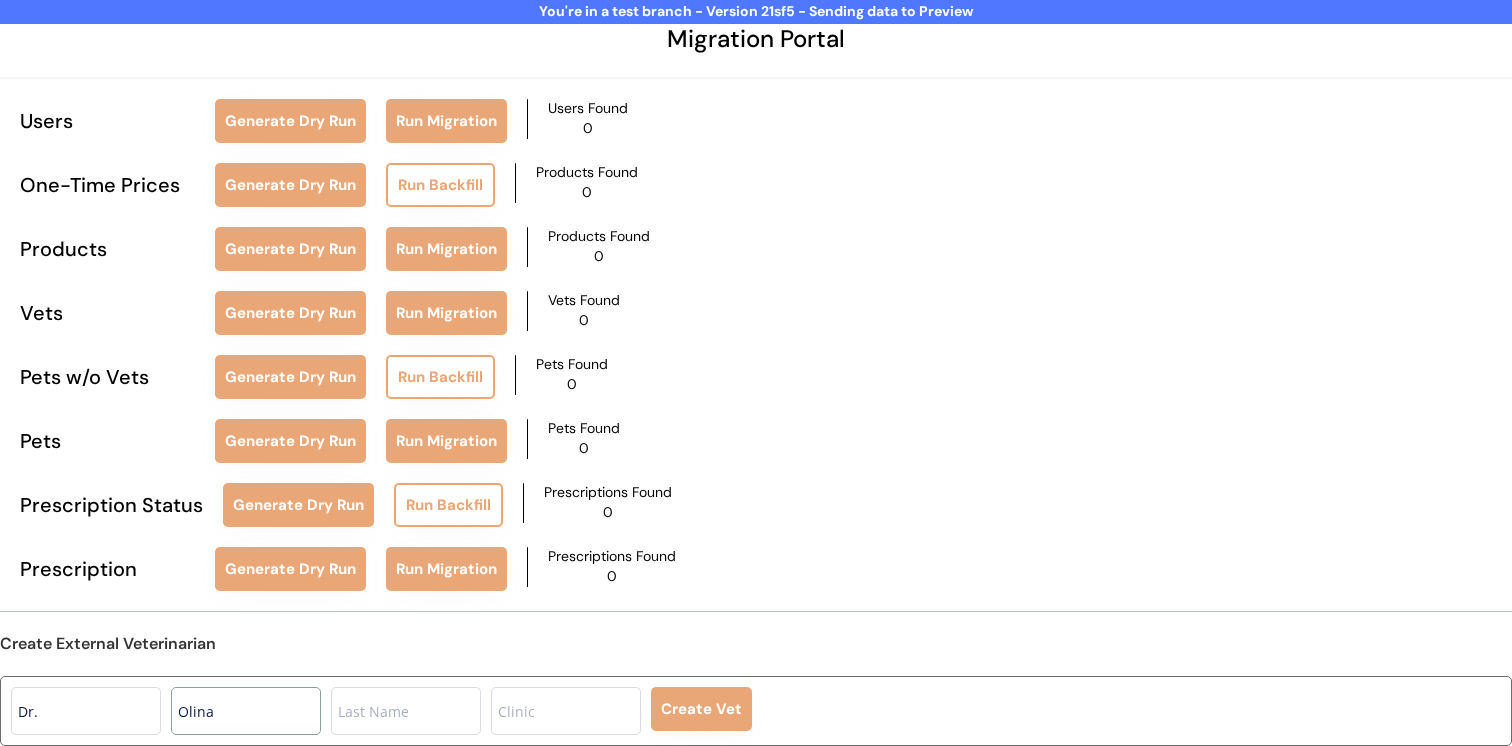 type on "Olina" 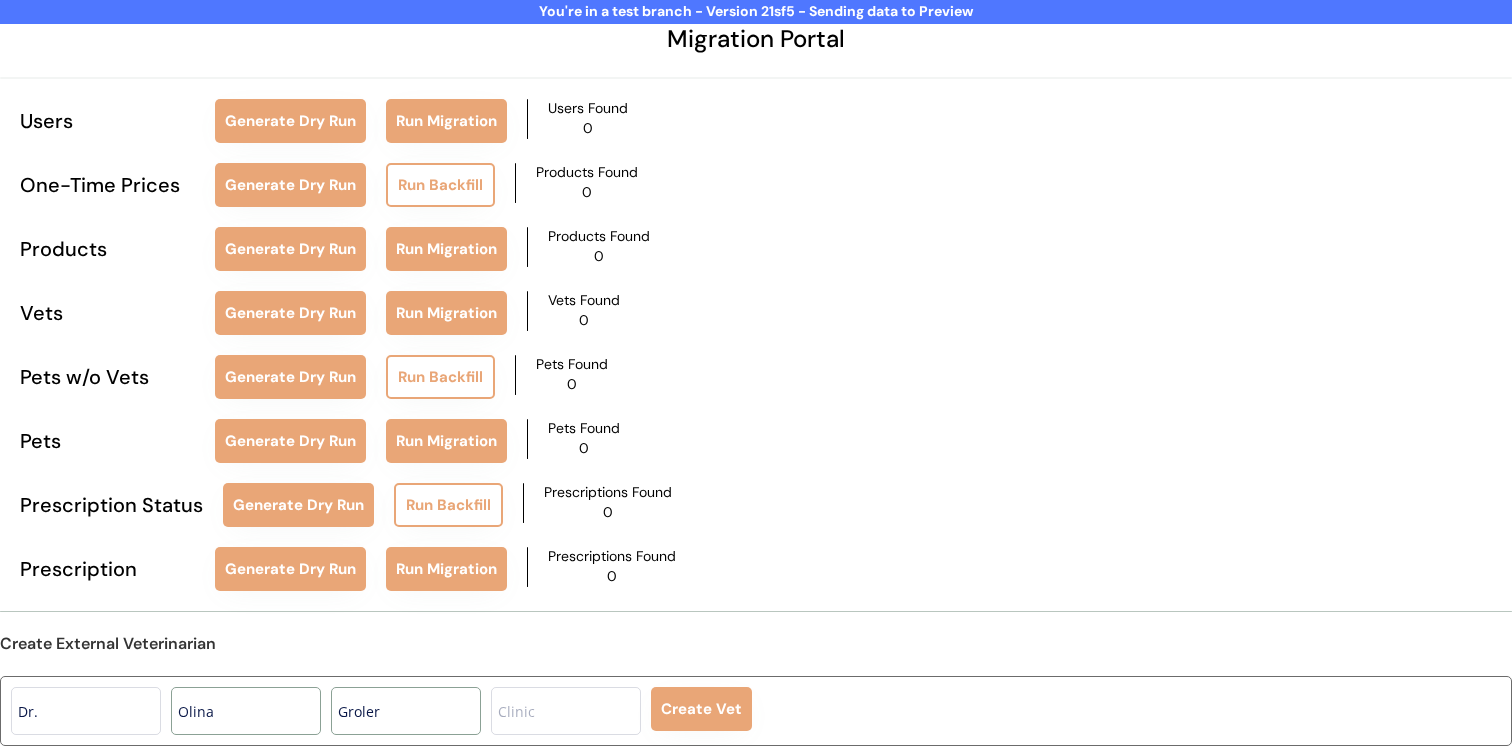 type on "Groler" 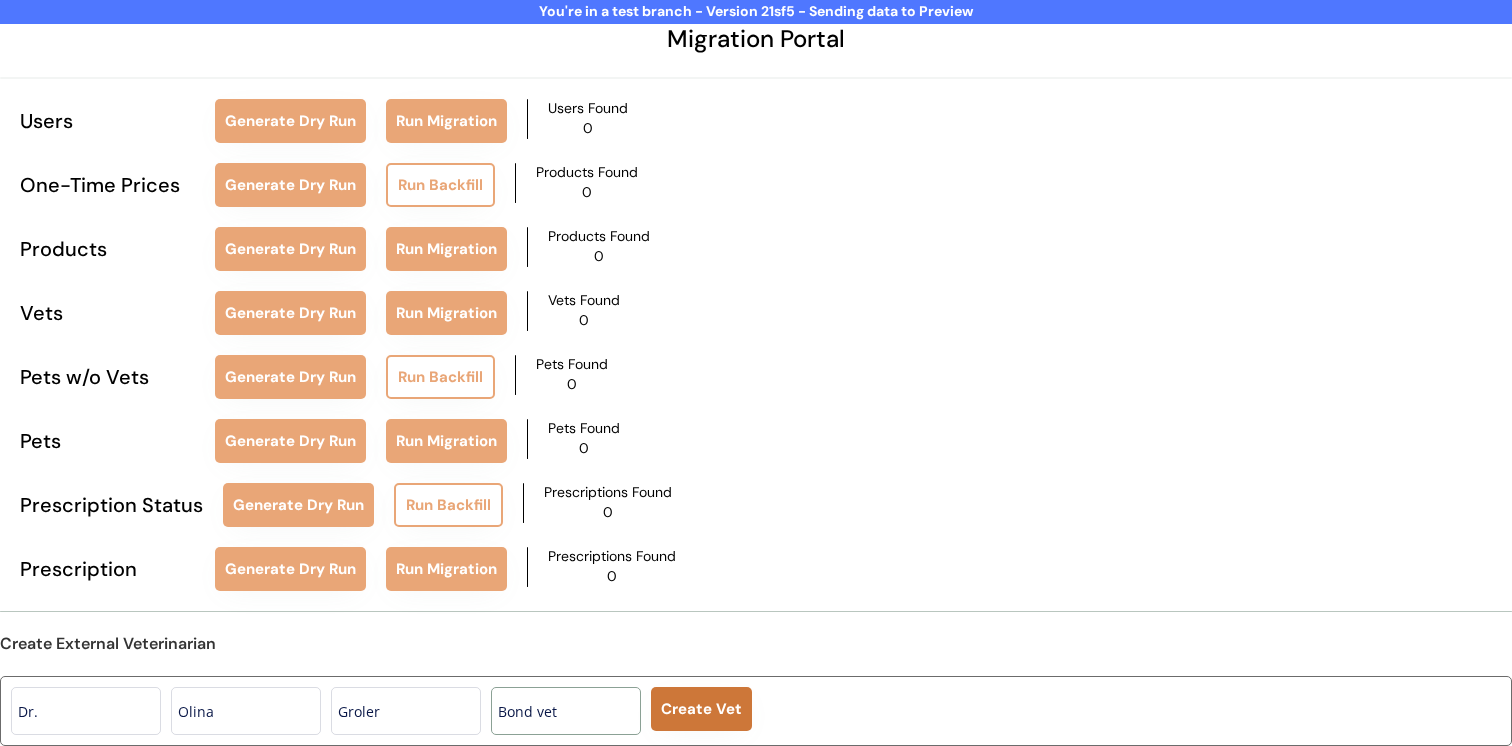 type on "Bond vet" 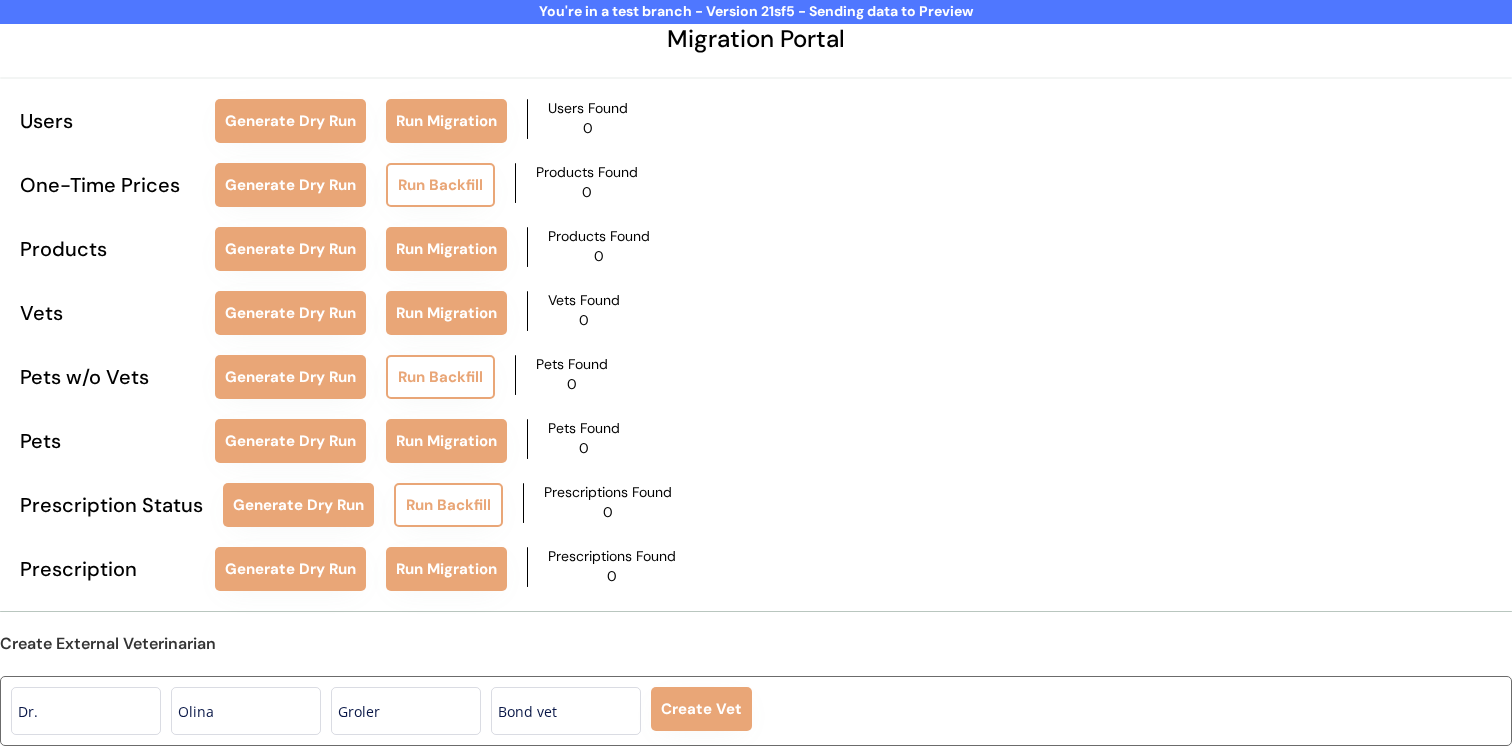 type 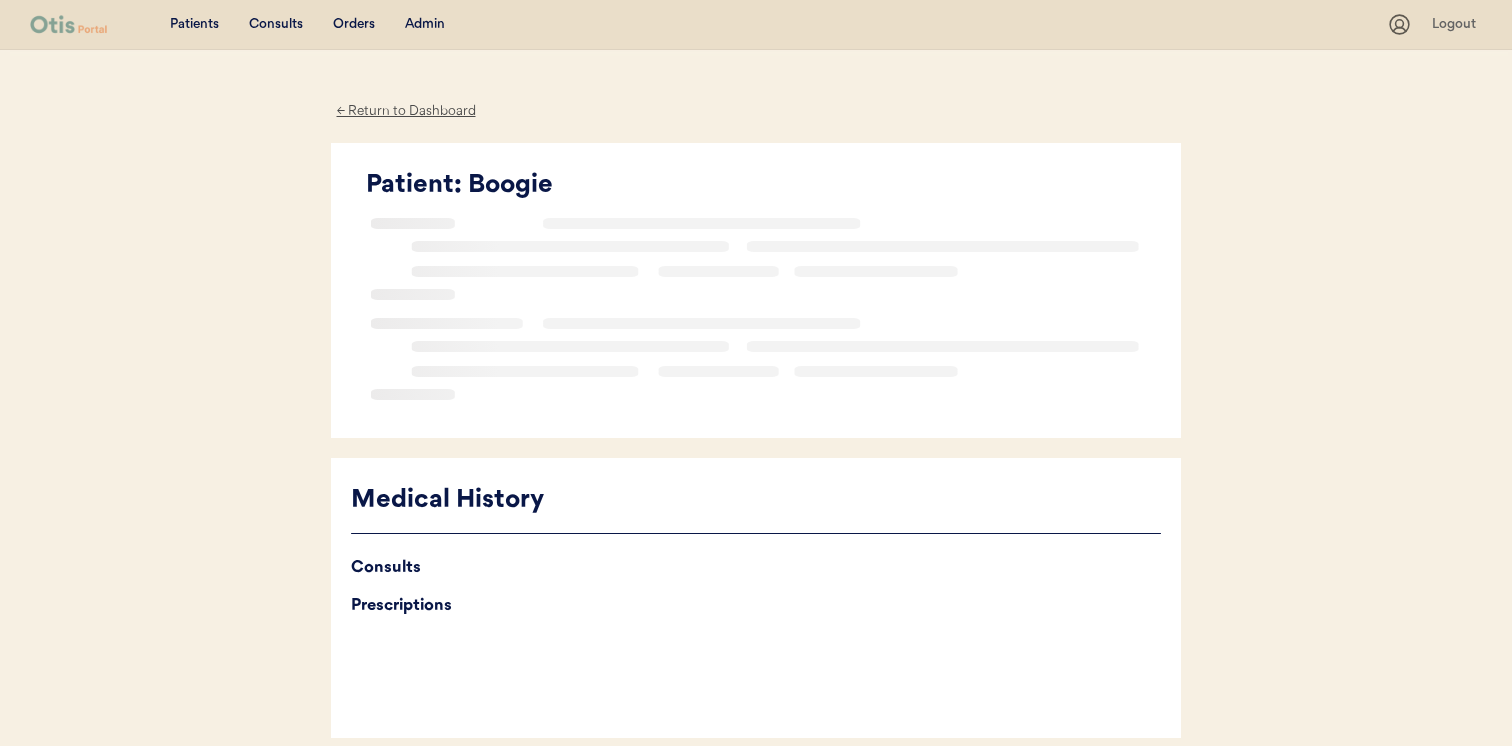 scroll, scrollTop: 0, scrollLeft: 0, axis: both 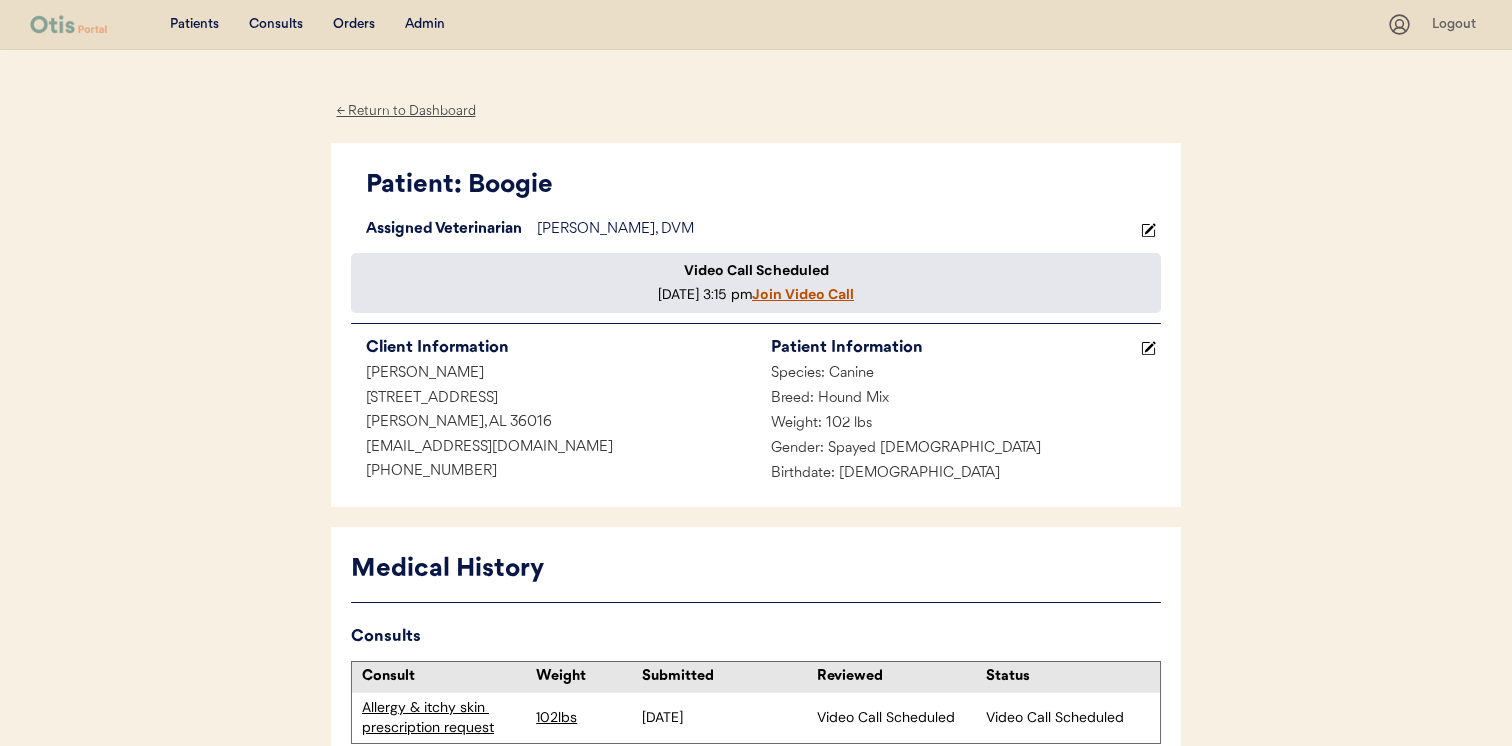 click 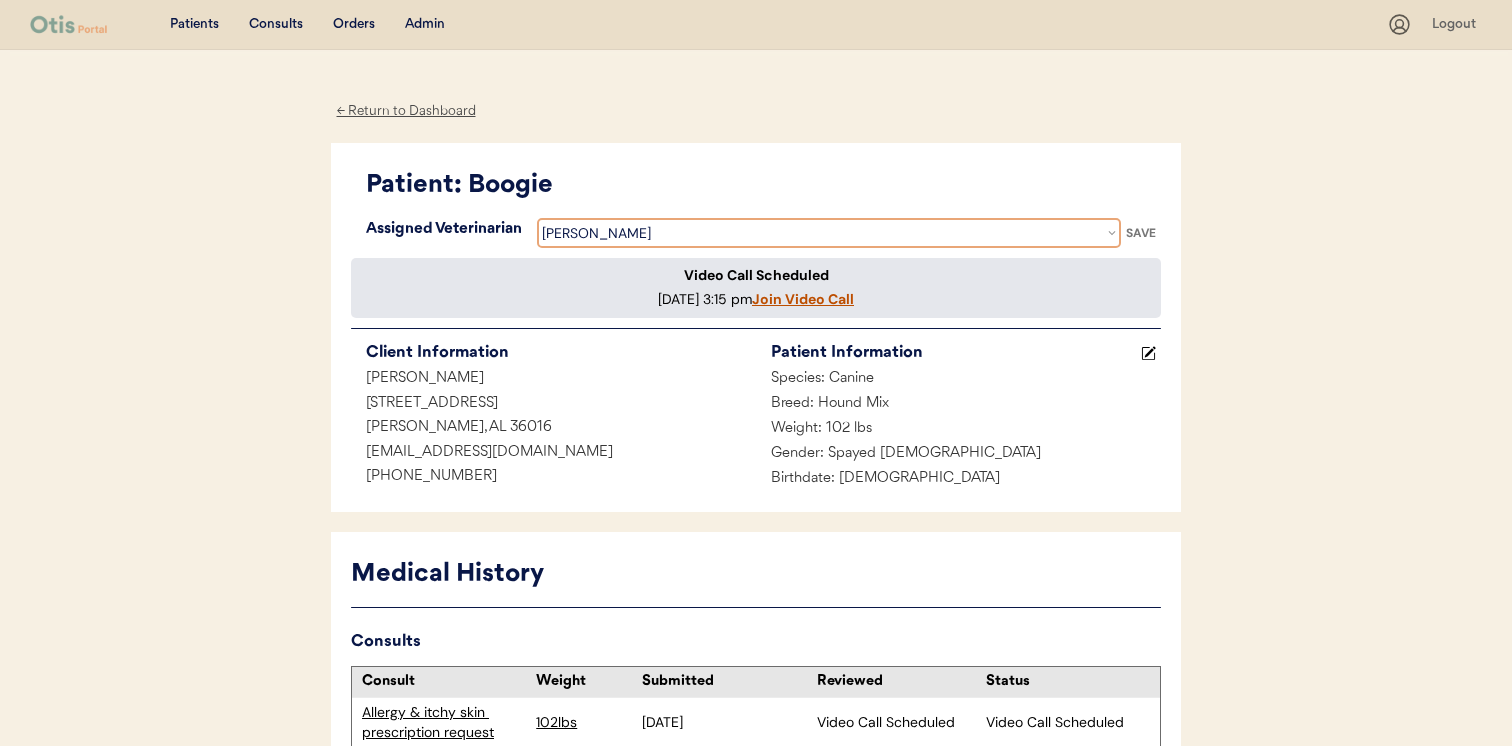 click on "Assigned Veterinarian Dr. Clanin, DVM Veterinarian Jamie Clanin Erin Belleville Hillary Braverman Kit Warren SAVE Video Call Scheduled Tuesday July 8th, 2025, 3:15 pm
Join Video Call Client Information Allen Miller 40 Nern Street Clayton, AL 36016 a.miller77@gmx.com +13347403030 Patient Information Species: Canine Breed: Hound Mix Weight: 102 lbs Gender: Spayed Female Birthdate: May 1, 2015" at bounding box center [756, 355] 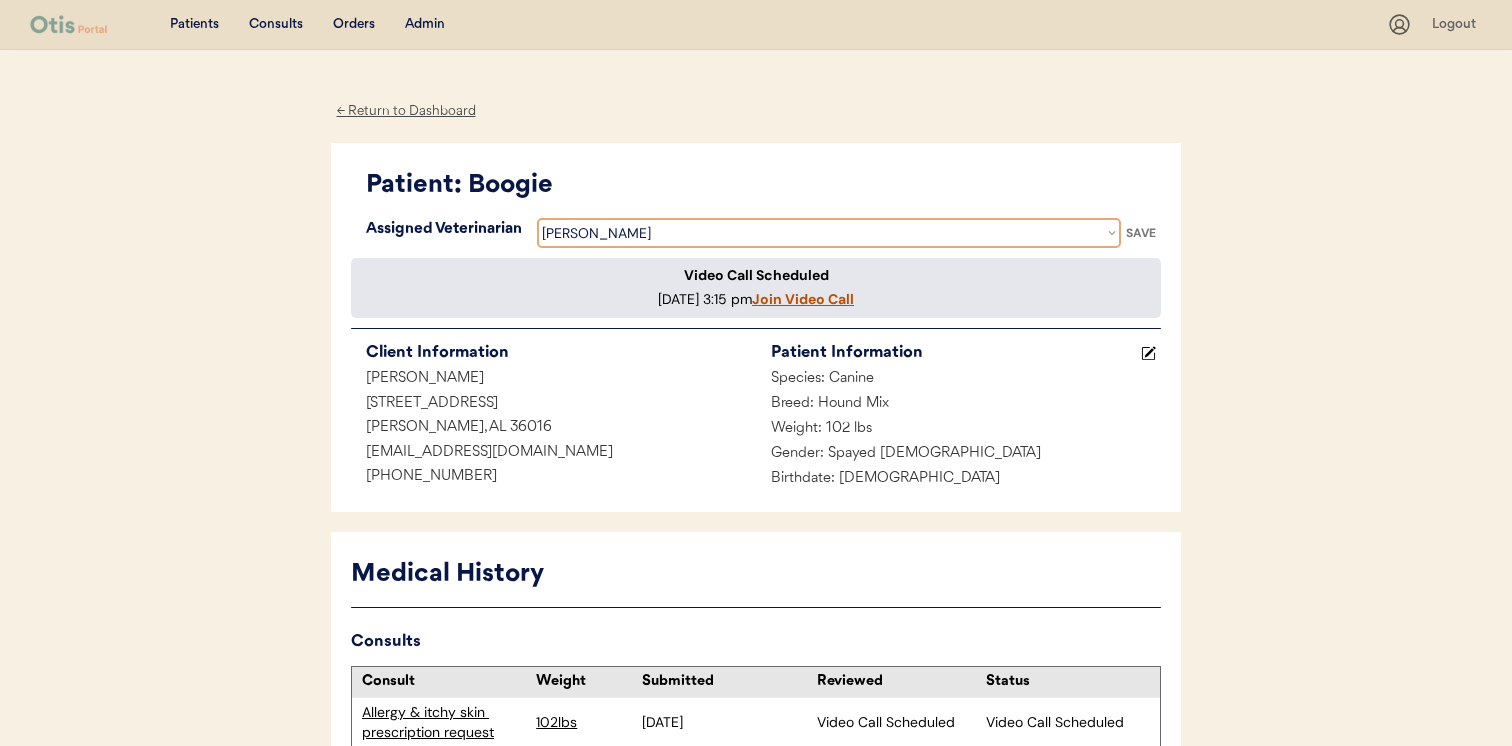 click on "Veterinarian Jamie Clanin Erin Belleville Hillary Braverman Kit Warren" at bounding box center (829, 233) 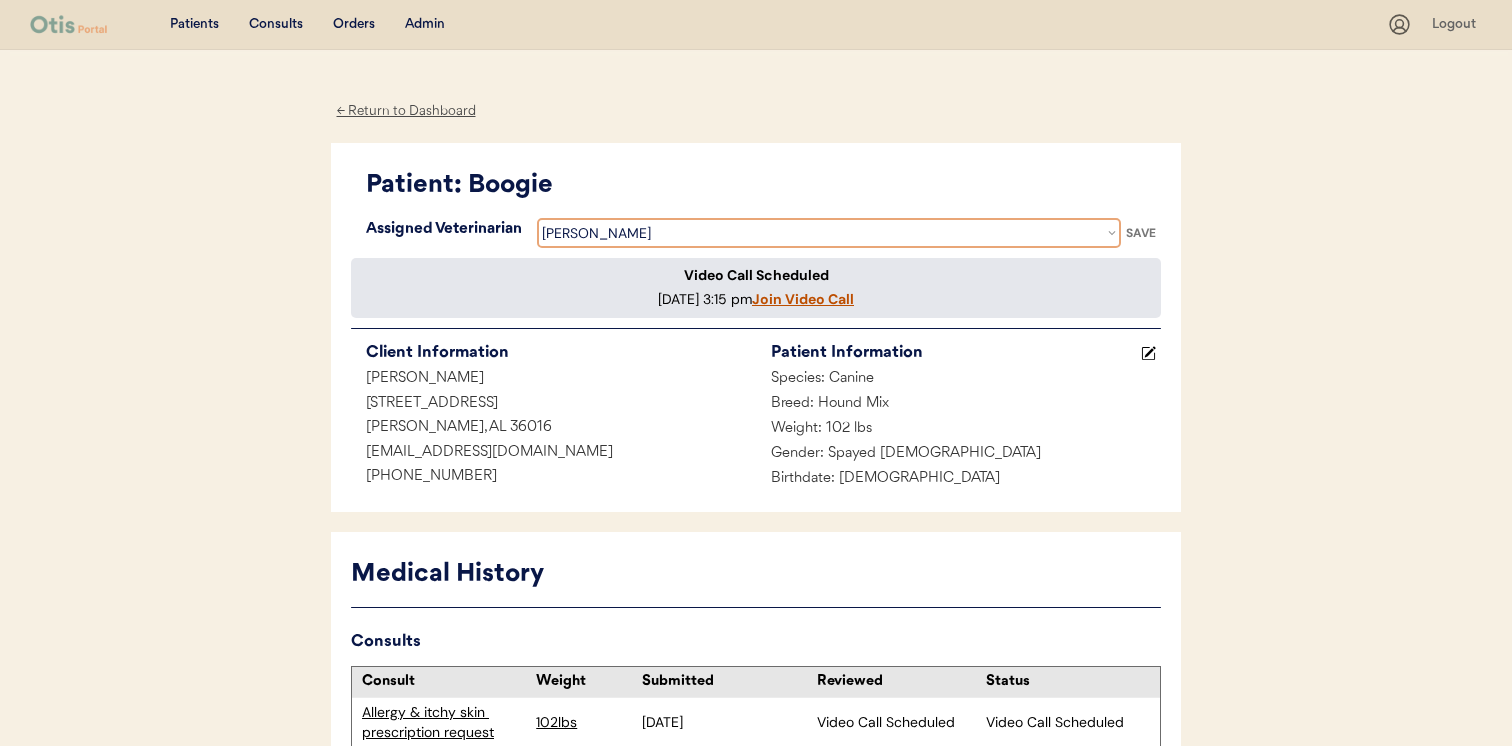 select on ""1348695171700984260__LOOKUP__1733767339806x932322702314707600"" 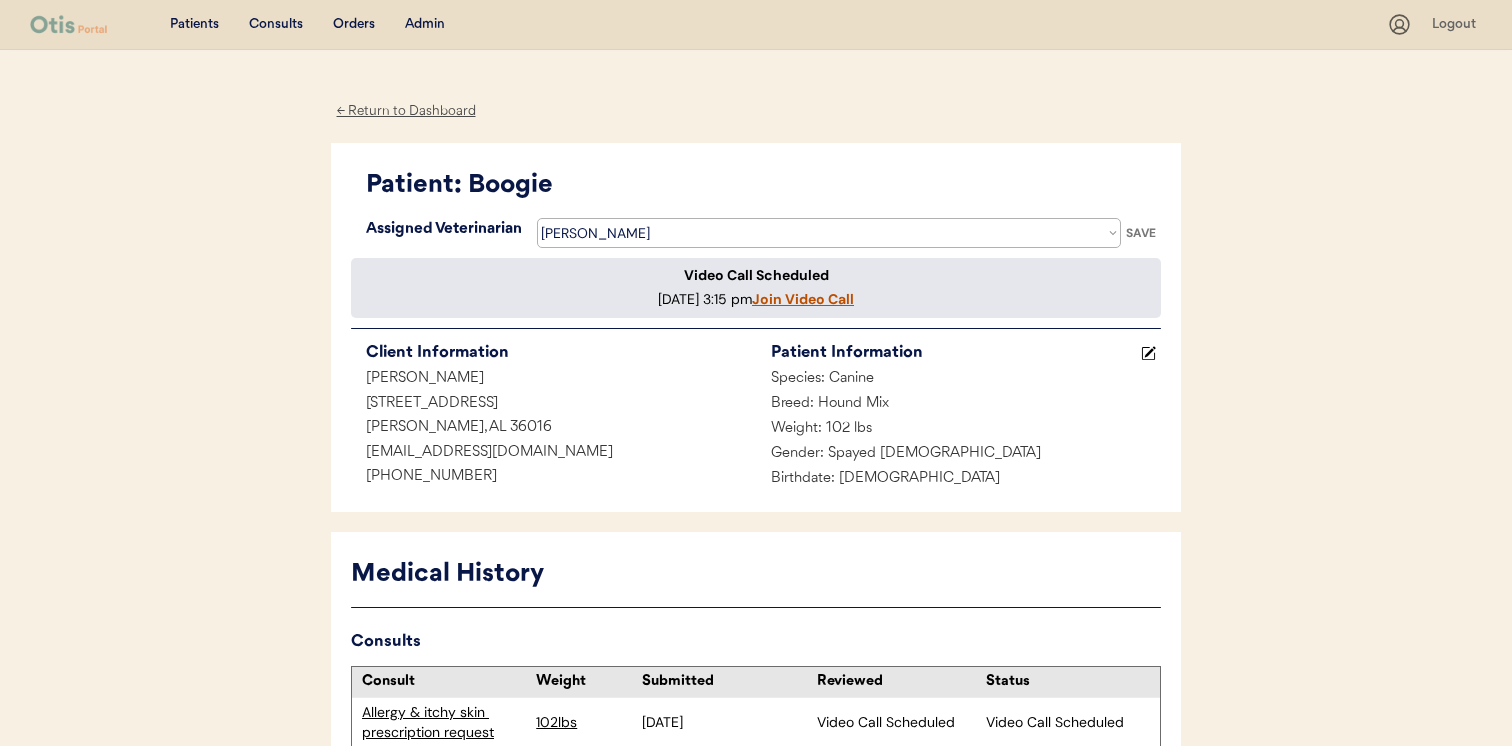 click on "SAVE" at bounding box center (1141, 233) 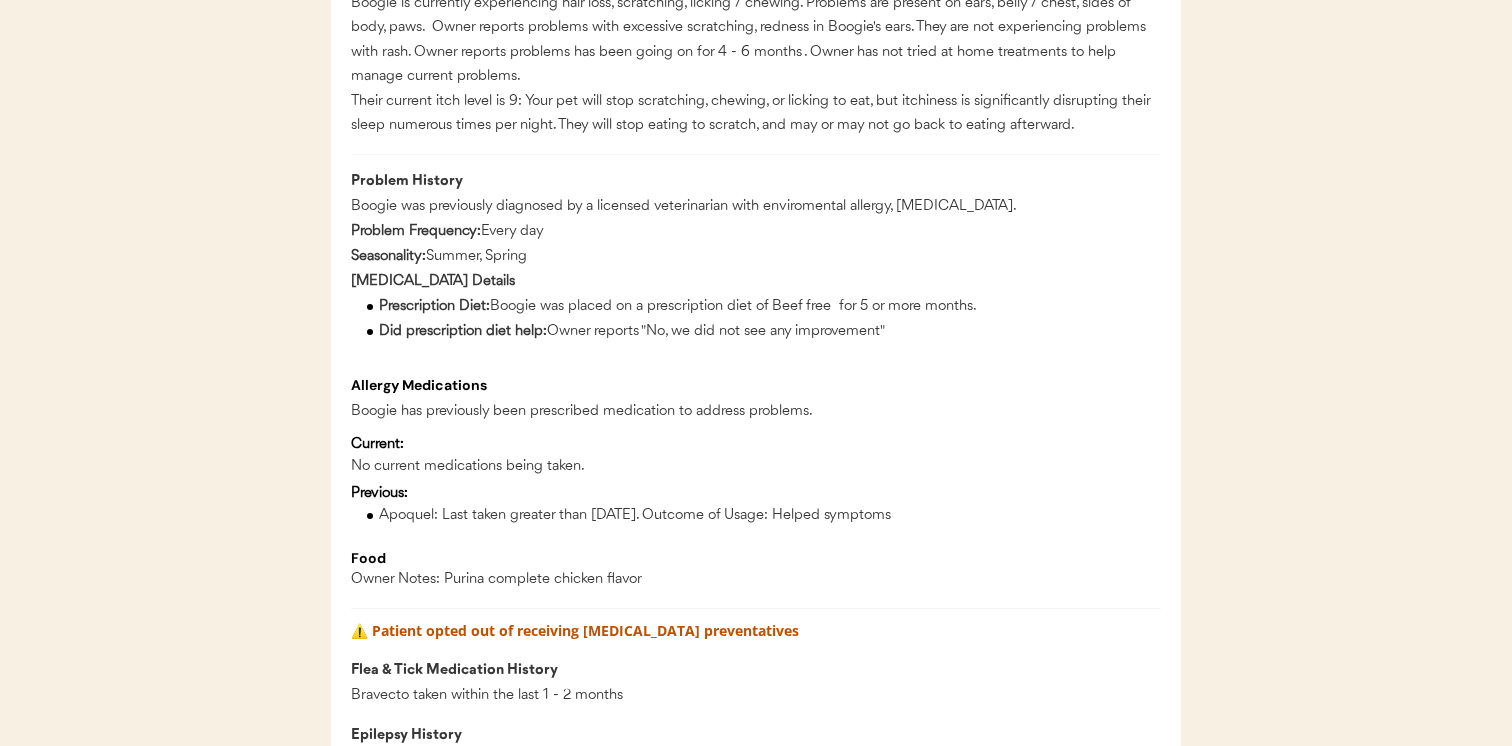 scroll, scrollTop: 1159, scrollLeft: 0, axis: vertical 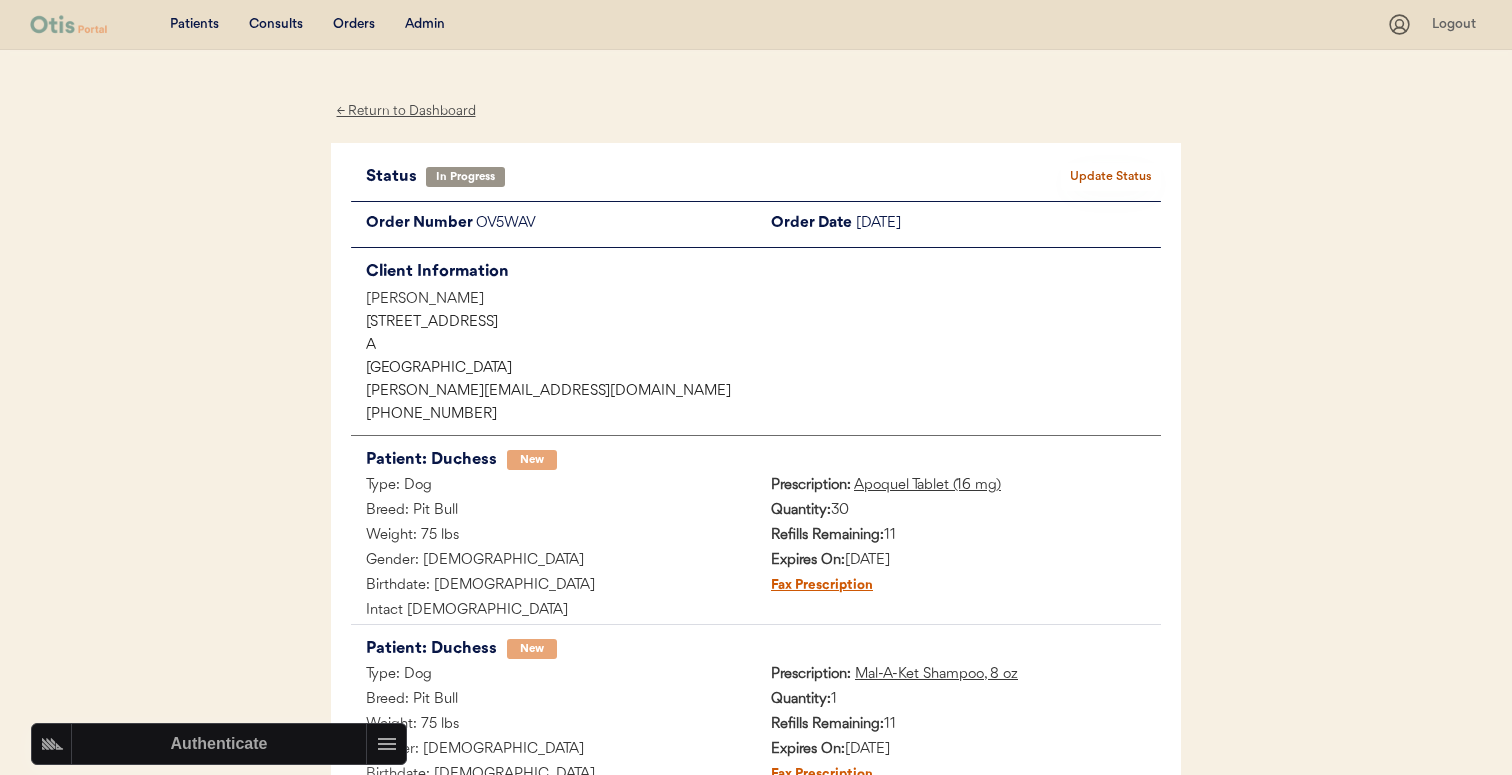click on "Admin" at bounding box center [425, 25] 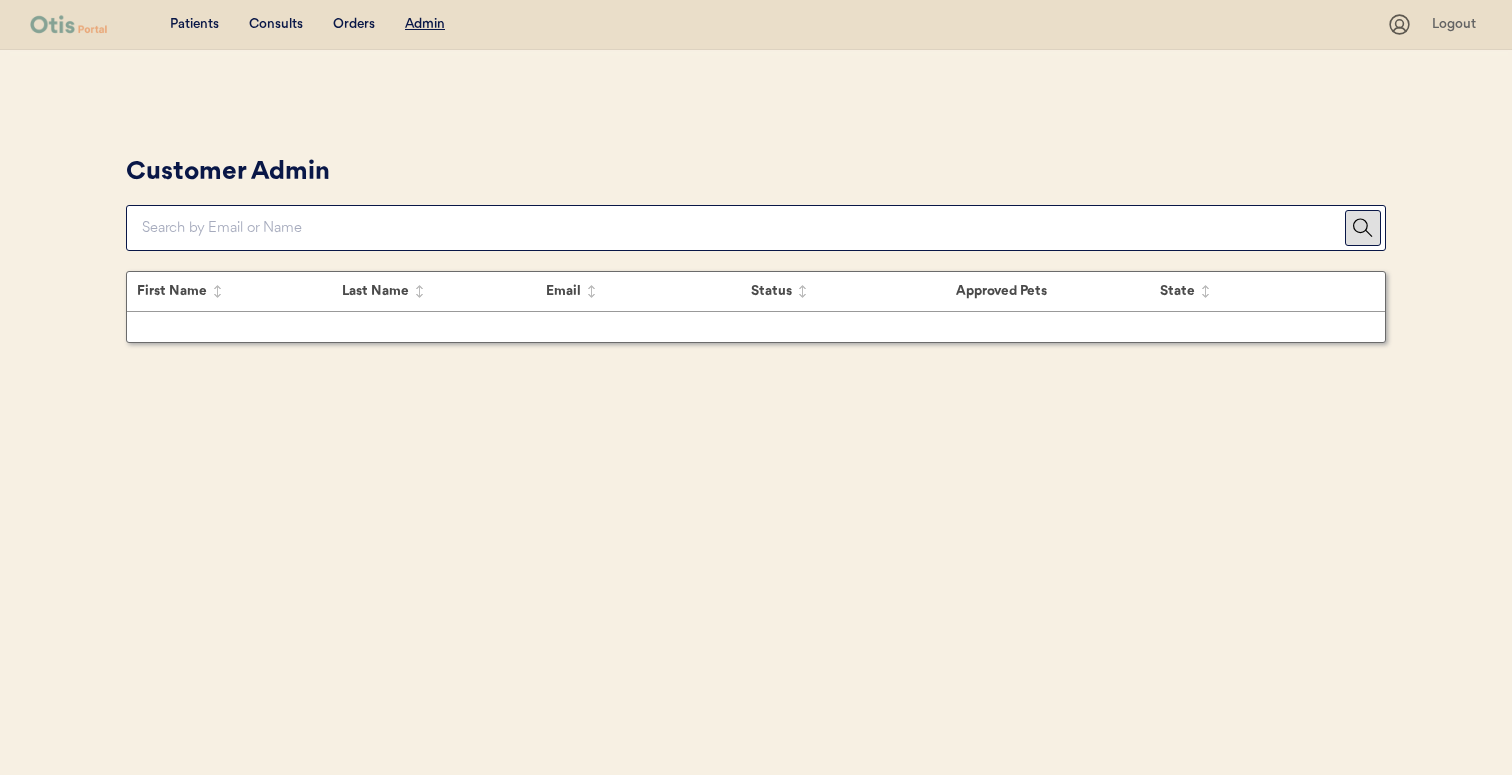 scroll, scrollTop: 0, scrollLeft: 0, axis: both 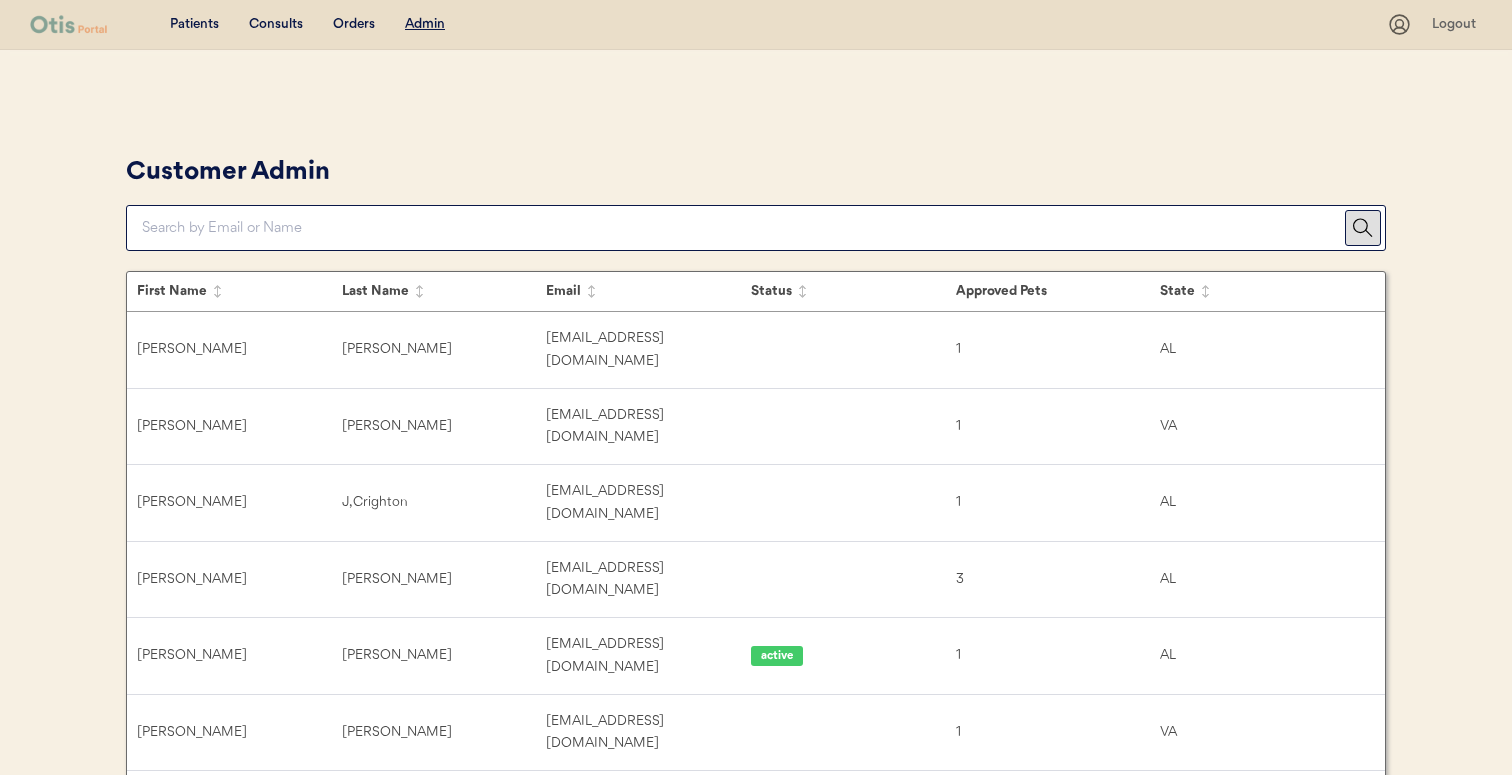 click at bounding box center (743, 228) 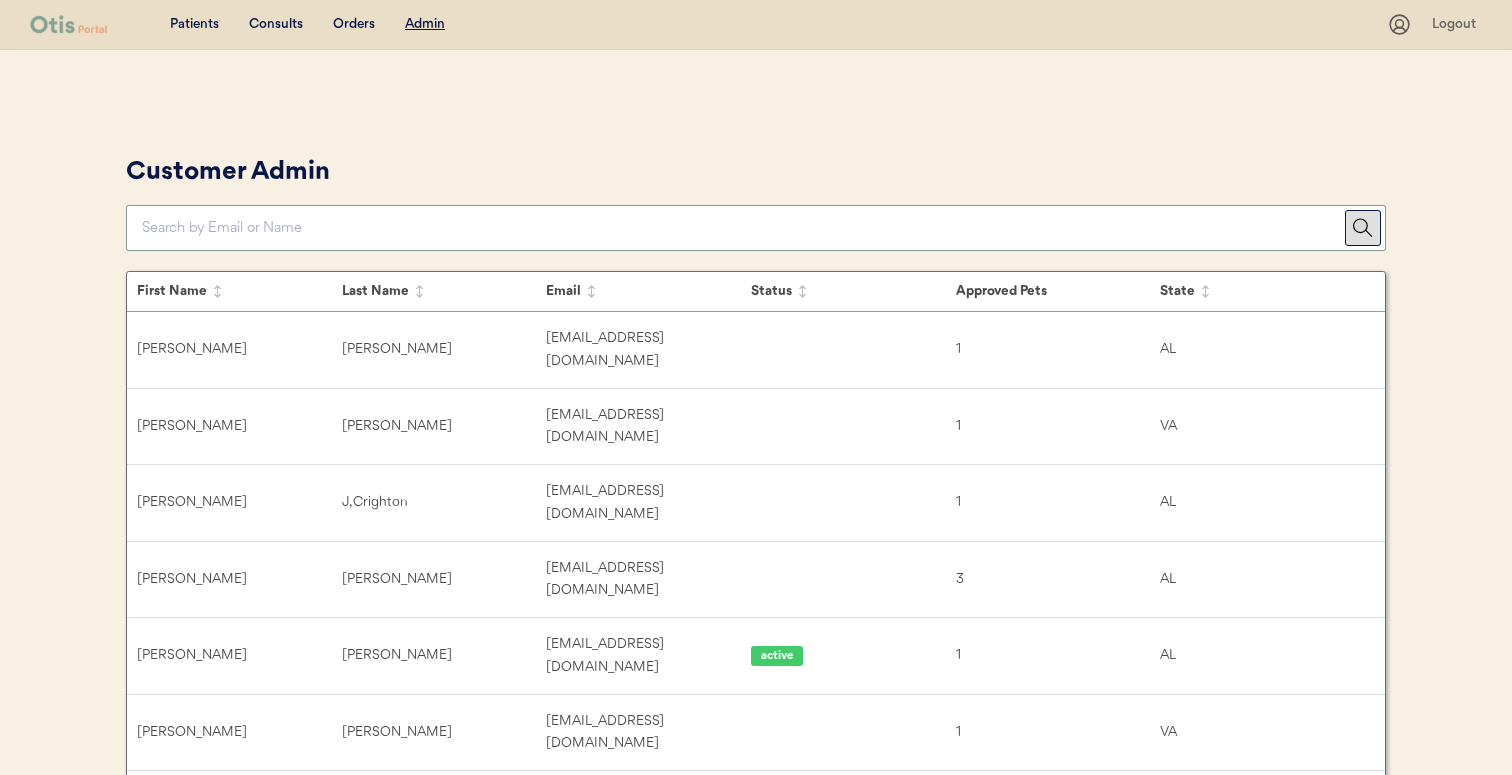 paste on "Rose Byrne" 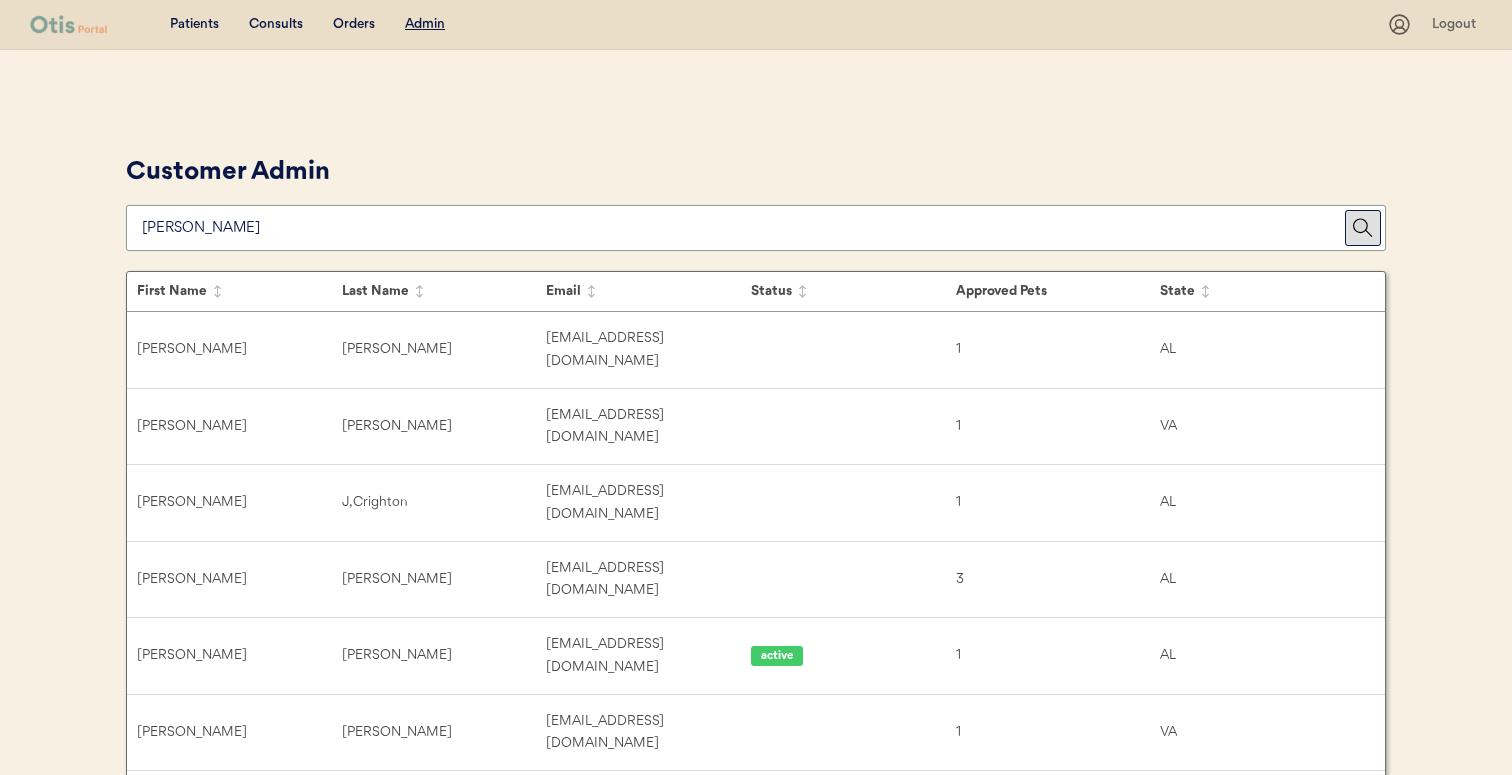 click on "Customer Admin" at bounding box center [756, 200] 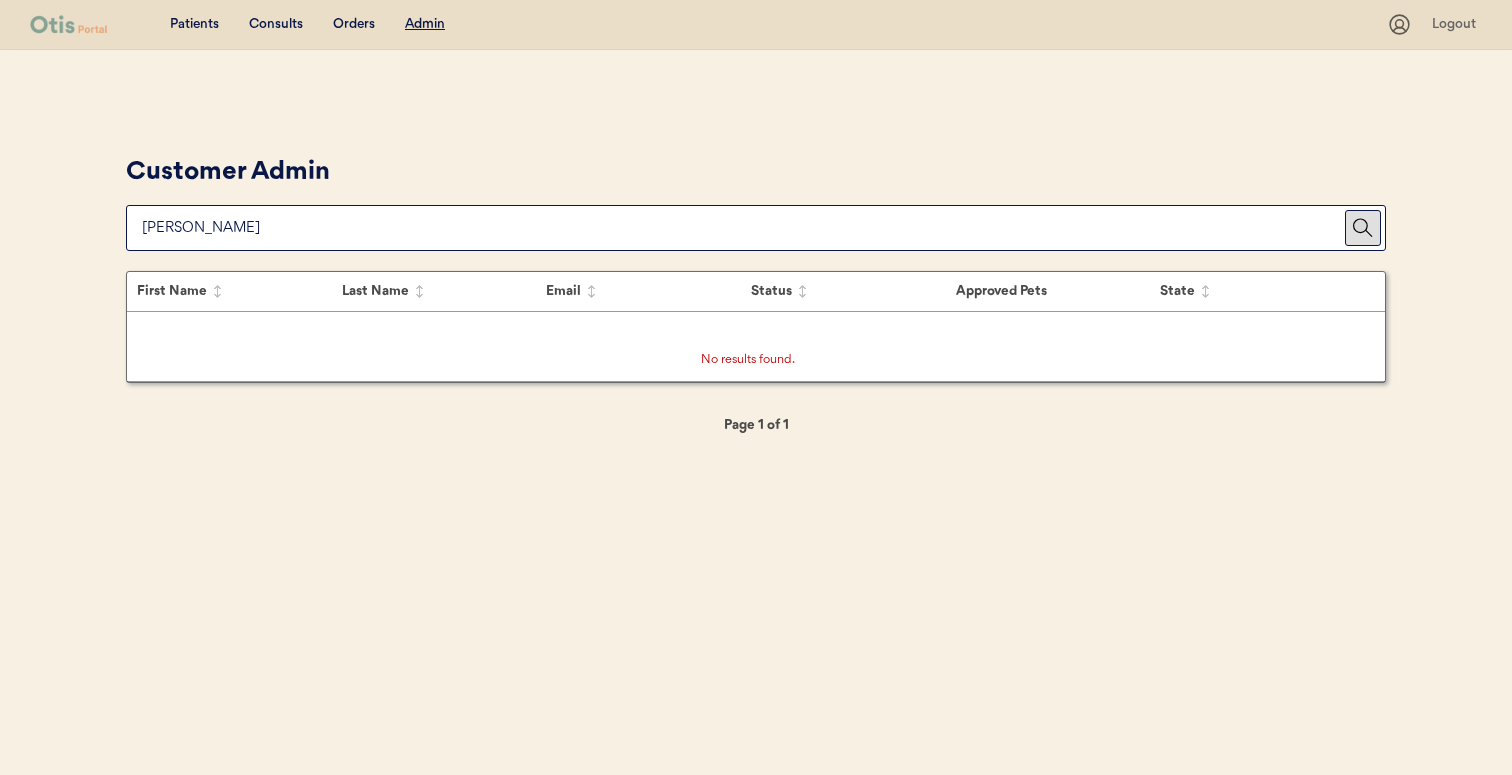 click at bounding box center [743, 228] 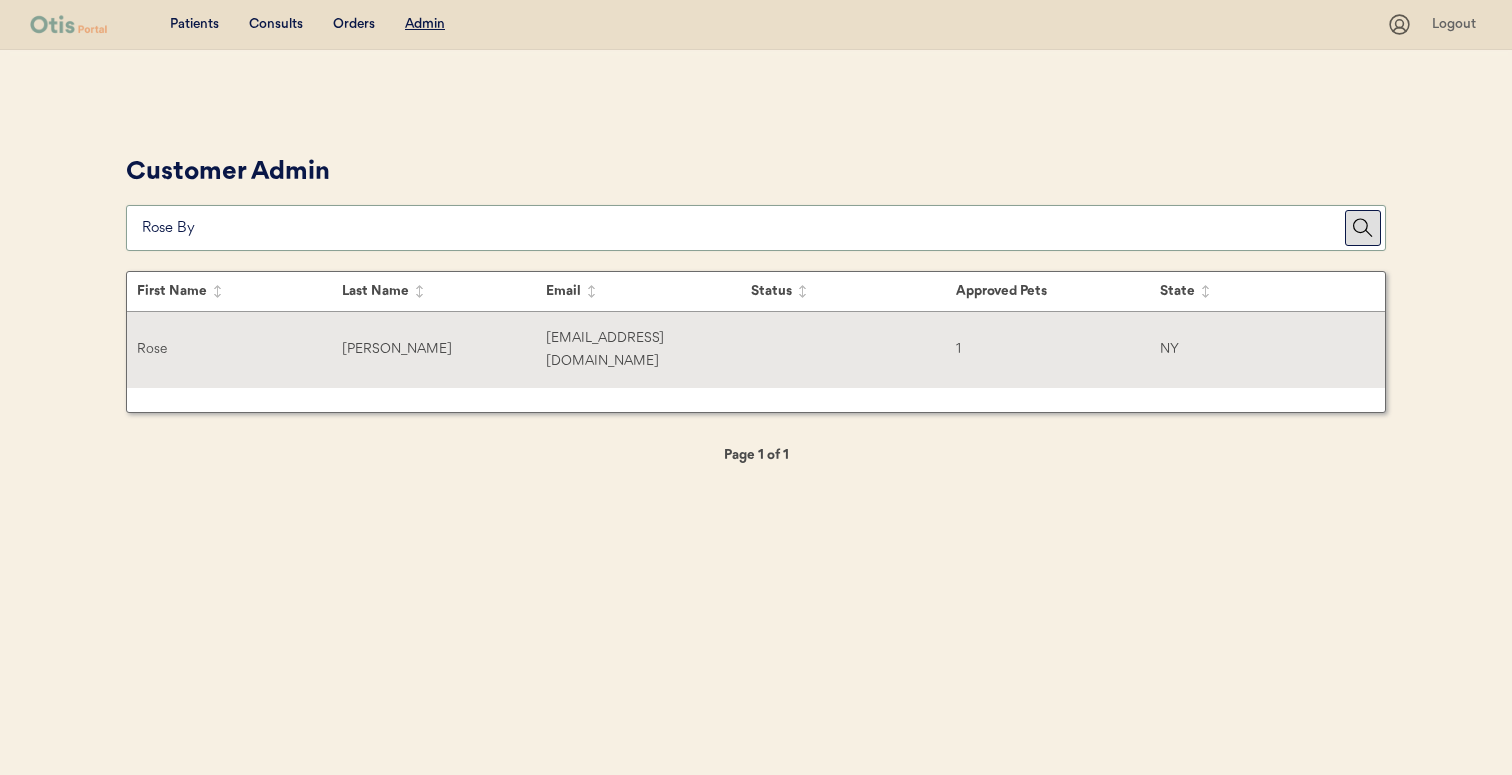 type on "Rose By" 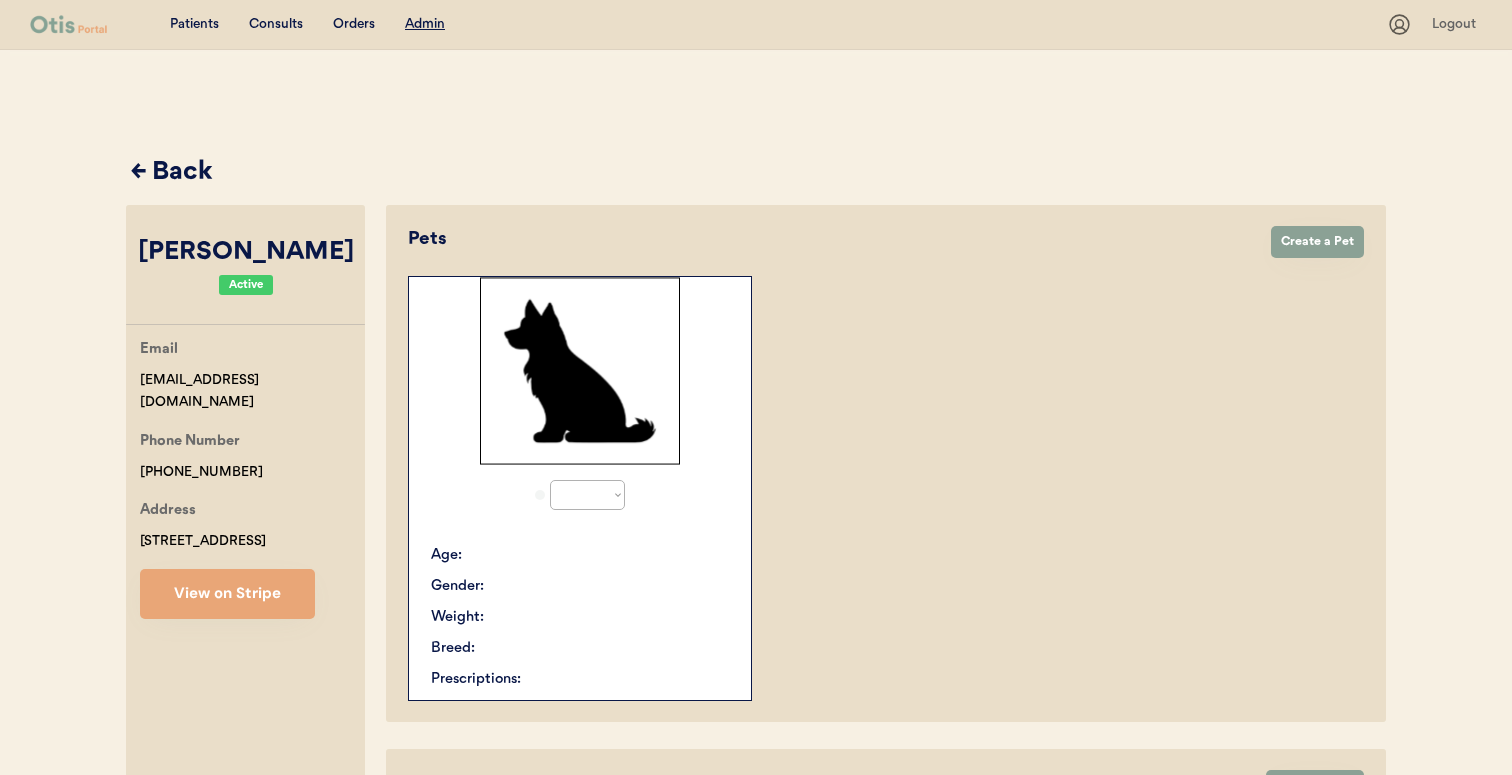 select on "true" 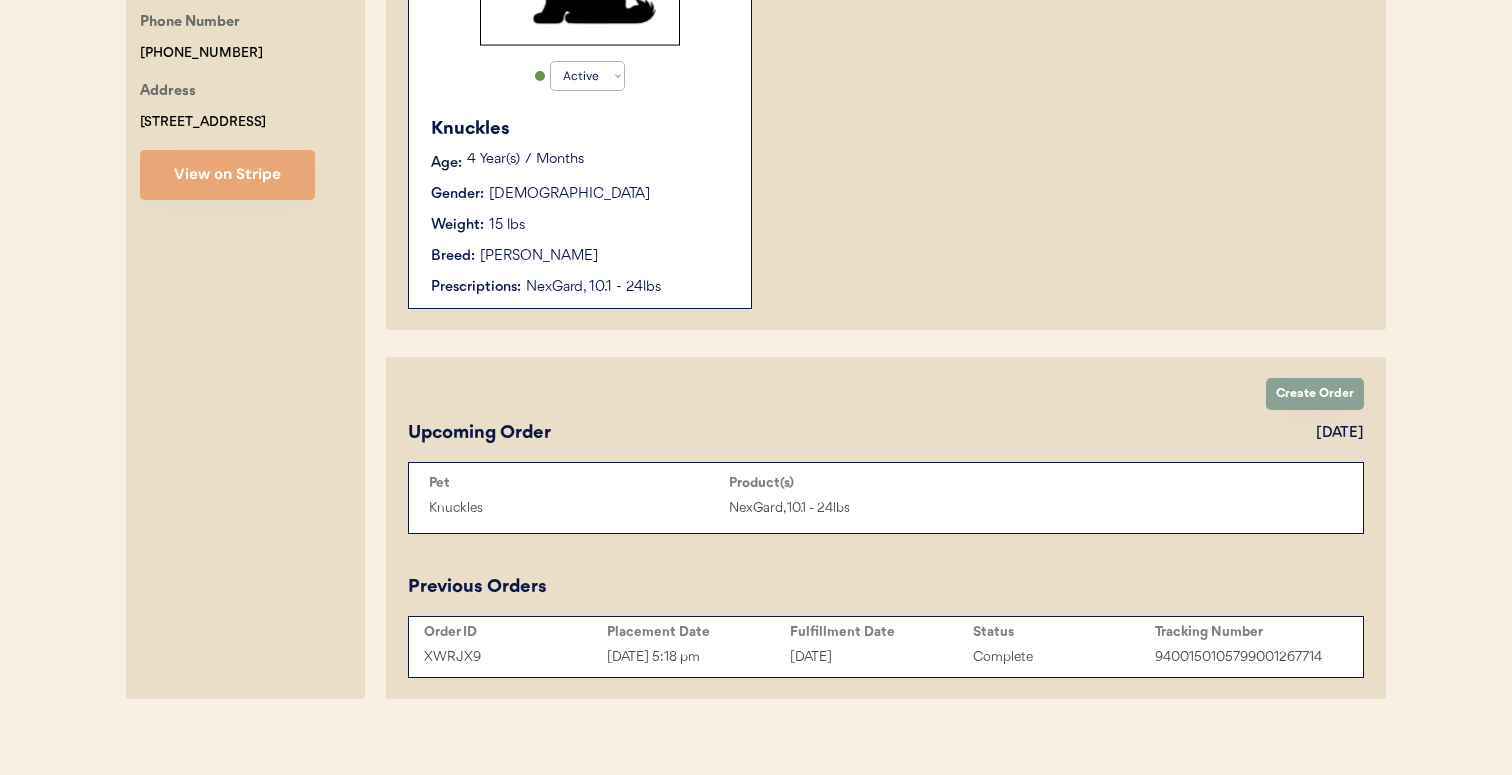 scroll, scrollTop: 435, scrollLeft: 0, axis: vertical 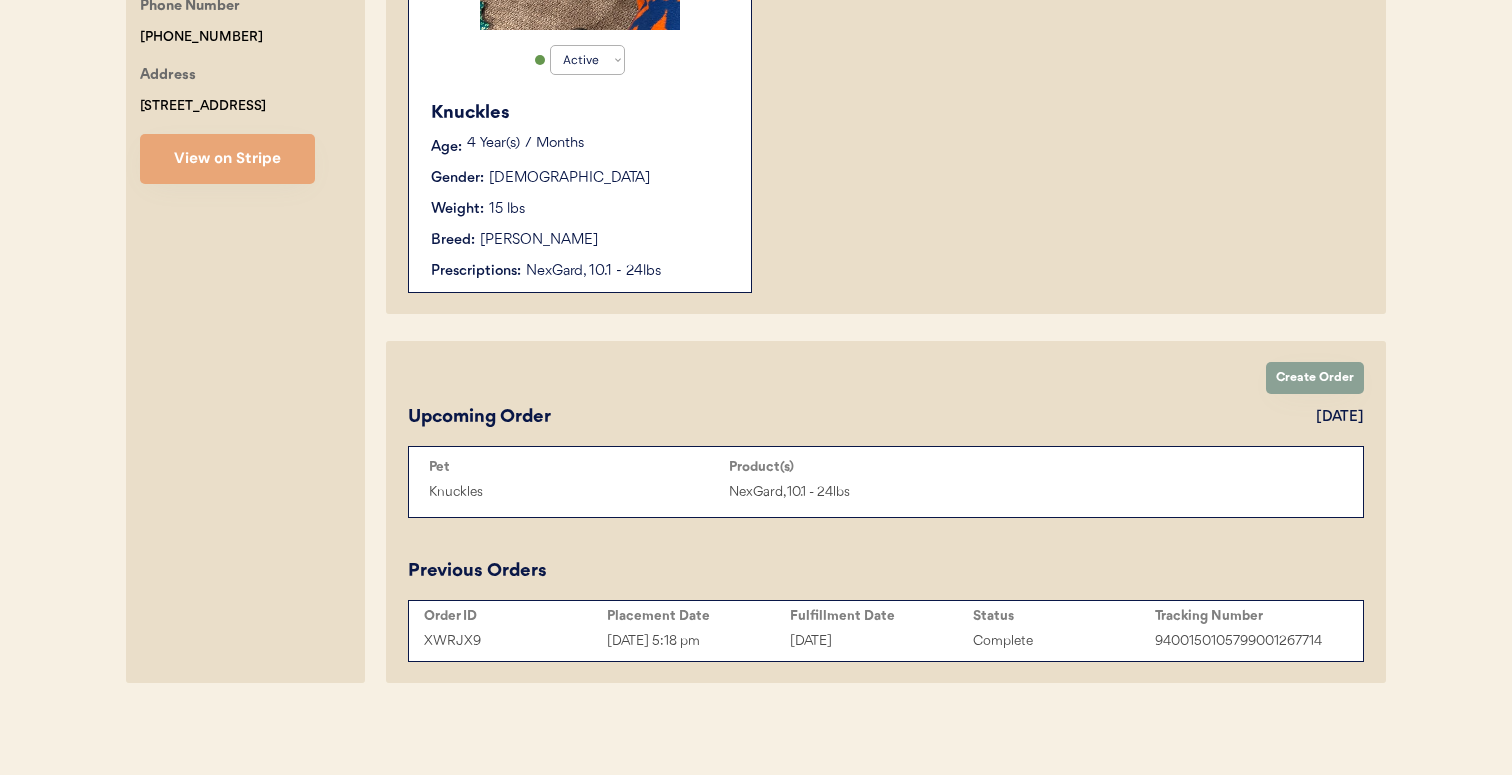 click on "[DATE] 5:18 pm" at bounding box center (698, 641) 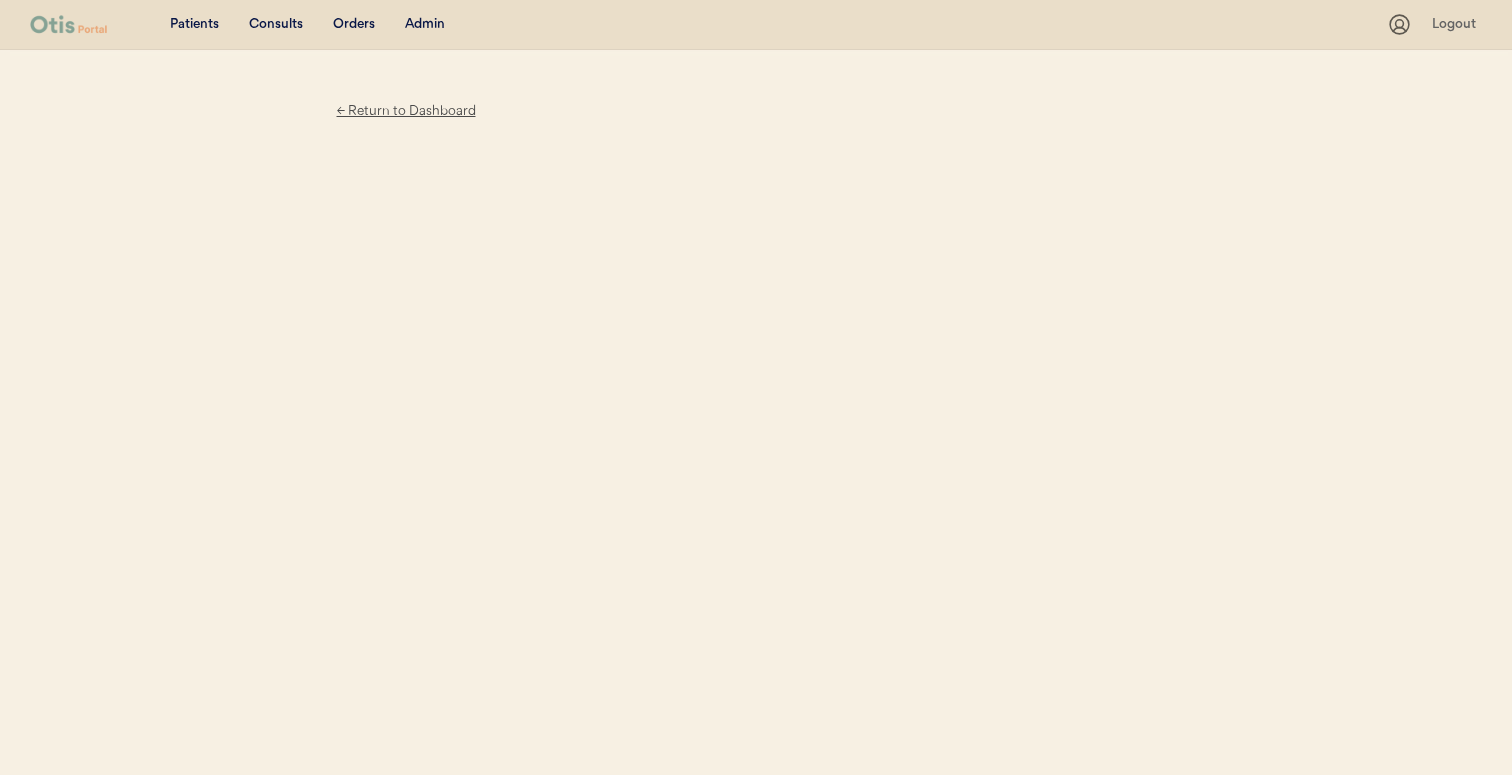 scroll, scrollTop: 0, scrollLeft: 0, axis: both 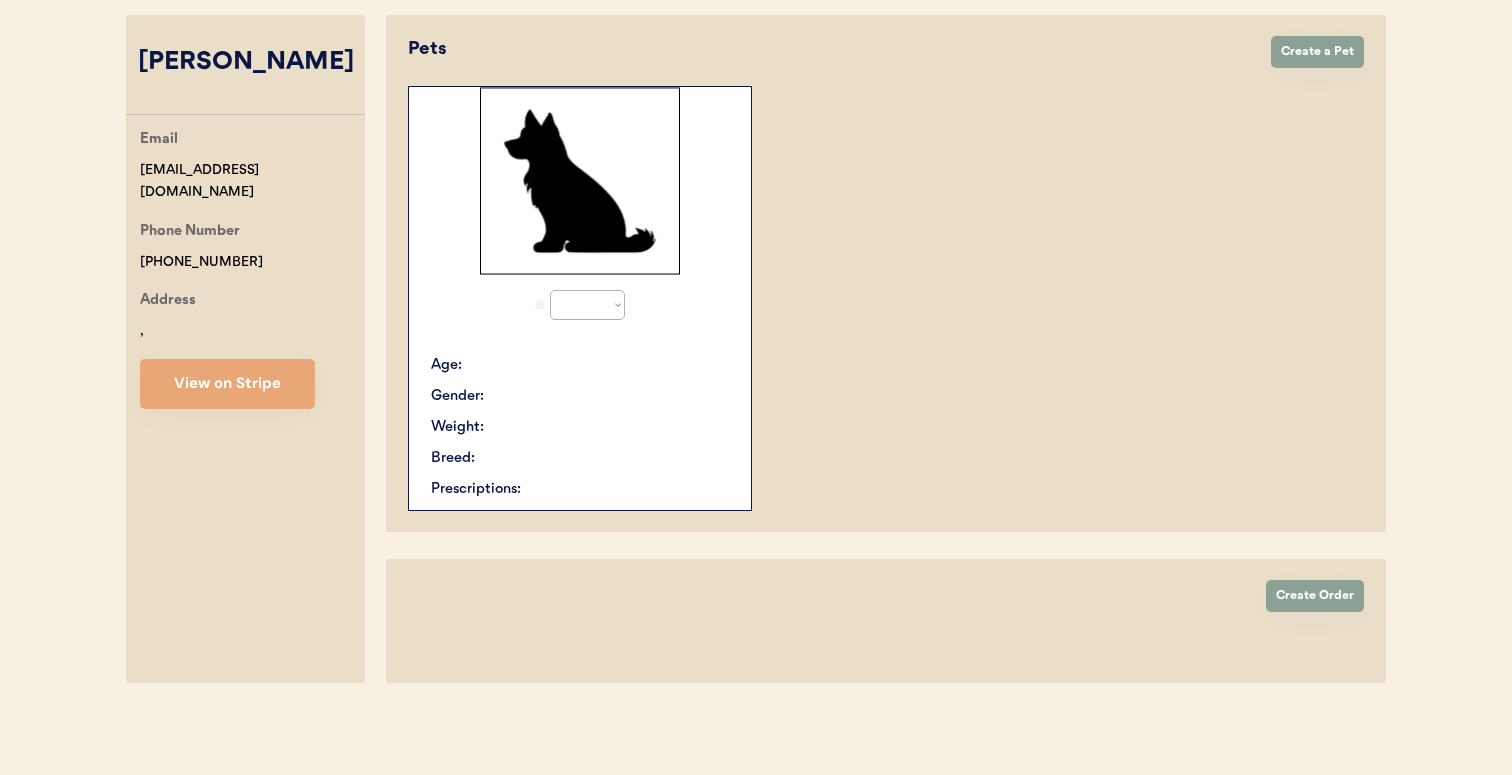 select on "true" 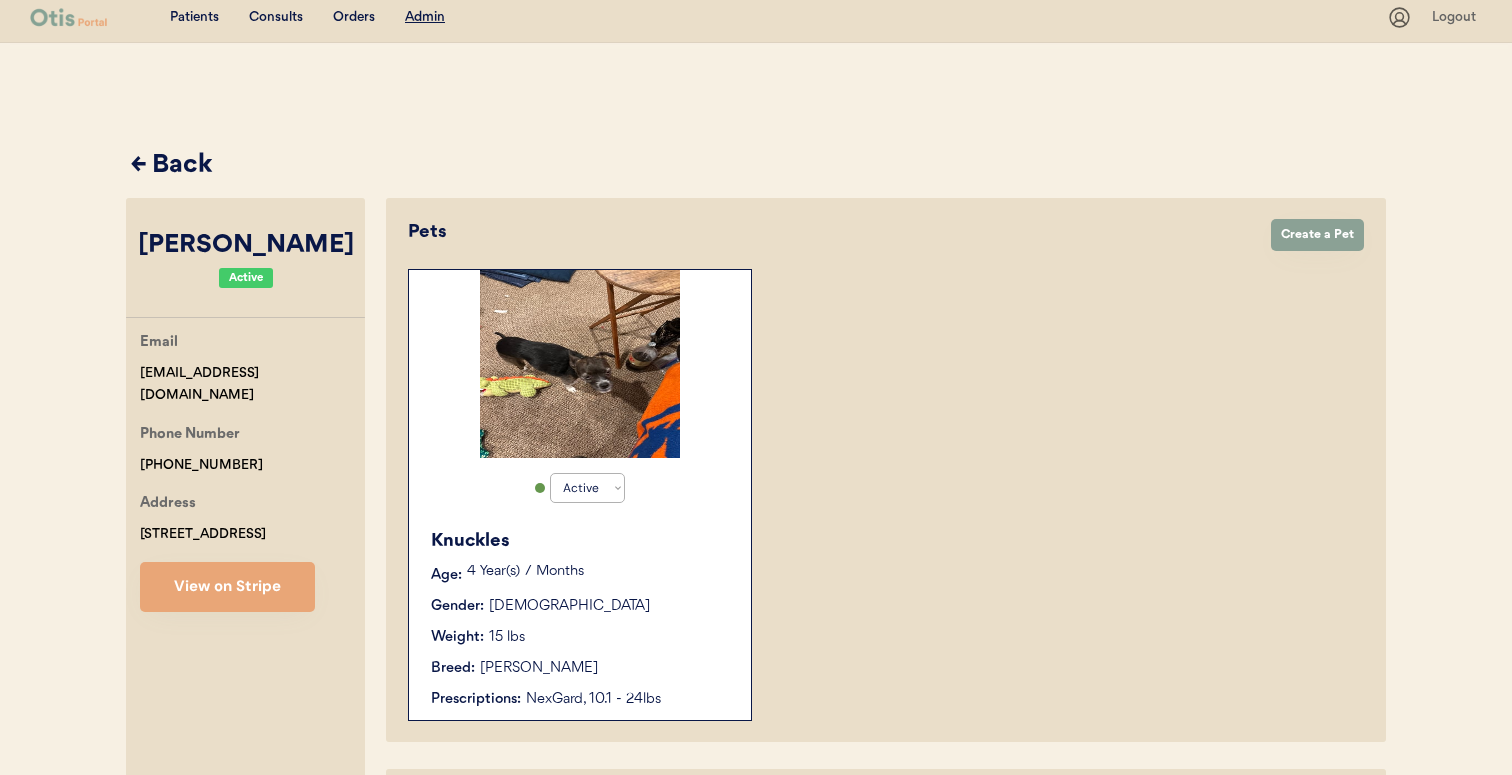 scroll, scrollTop: 0, scrollLeft: 0, axis: both 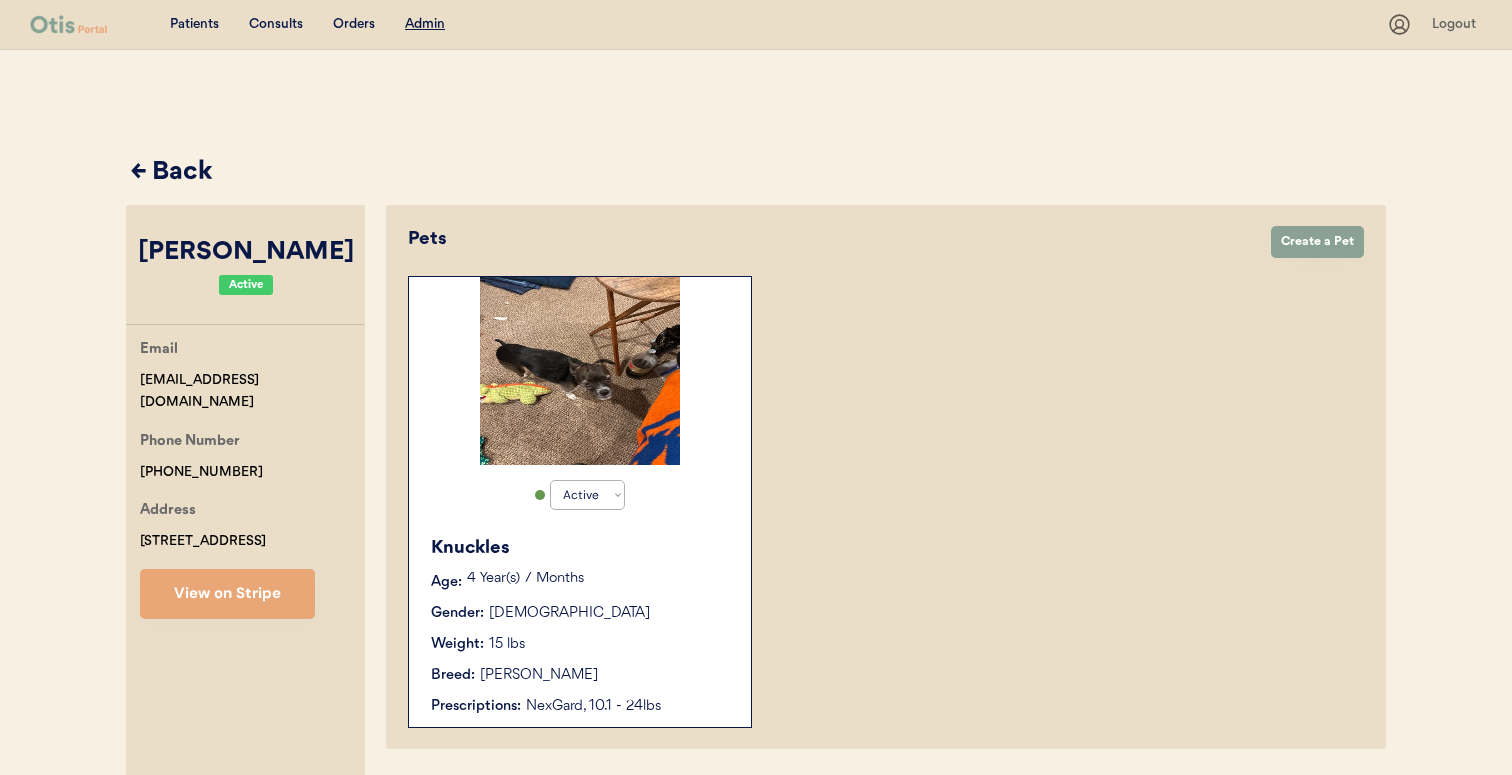 click on "← Back" at bounding box center [758, 173] 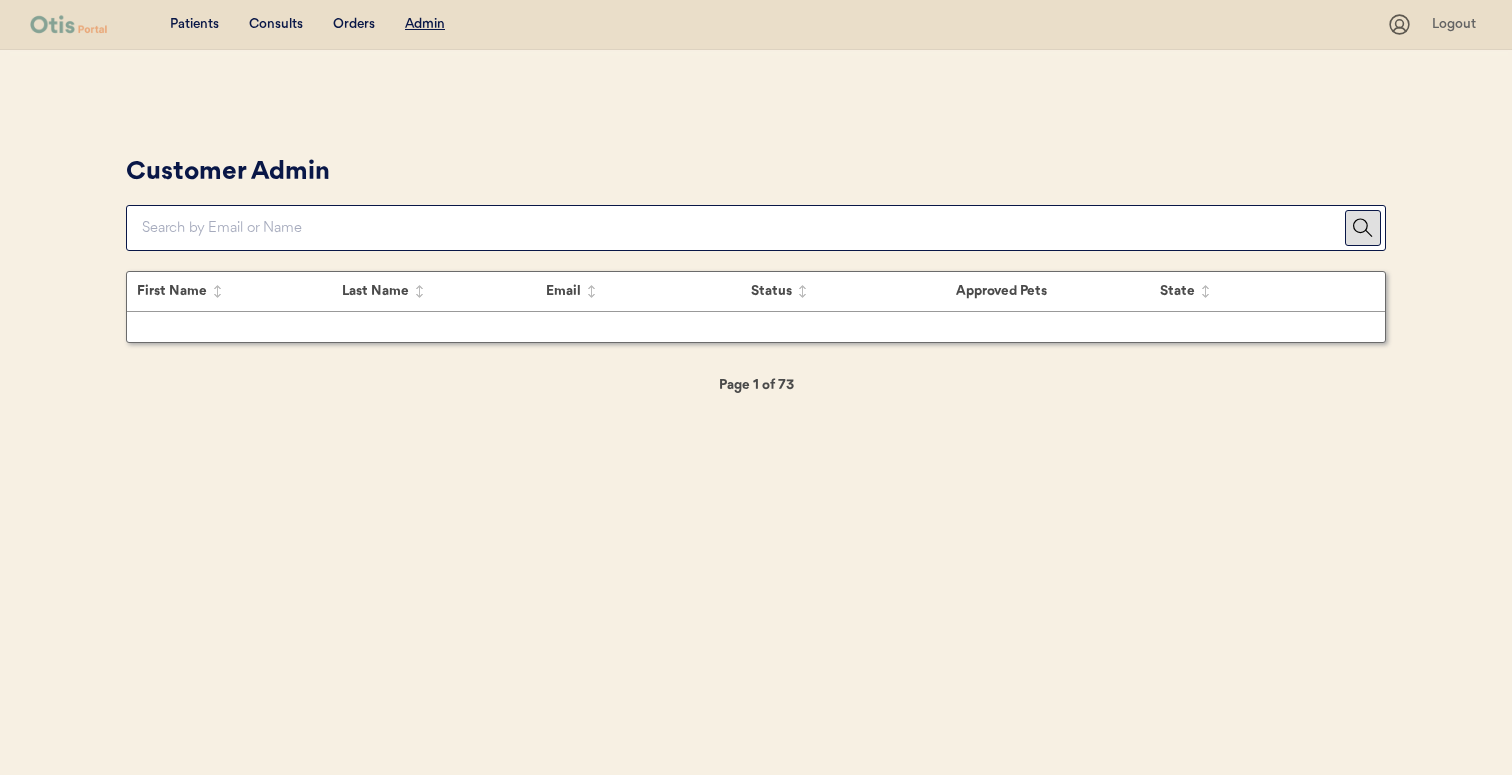 click at bounding box center [743, 228] 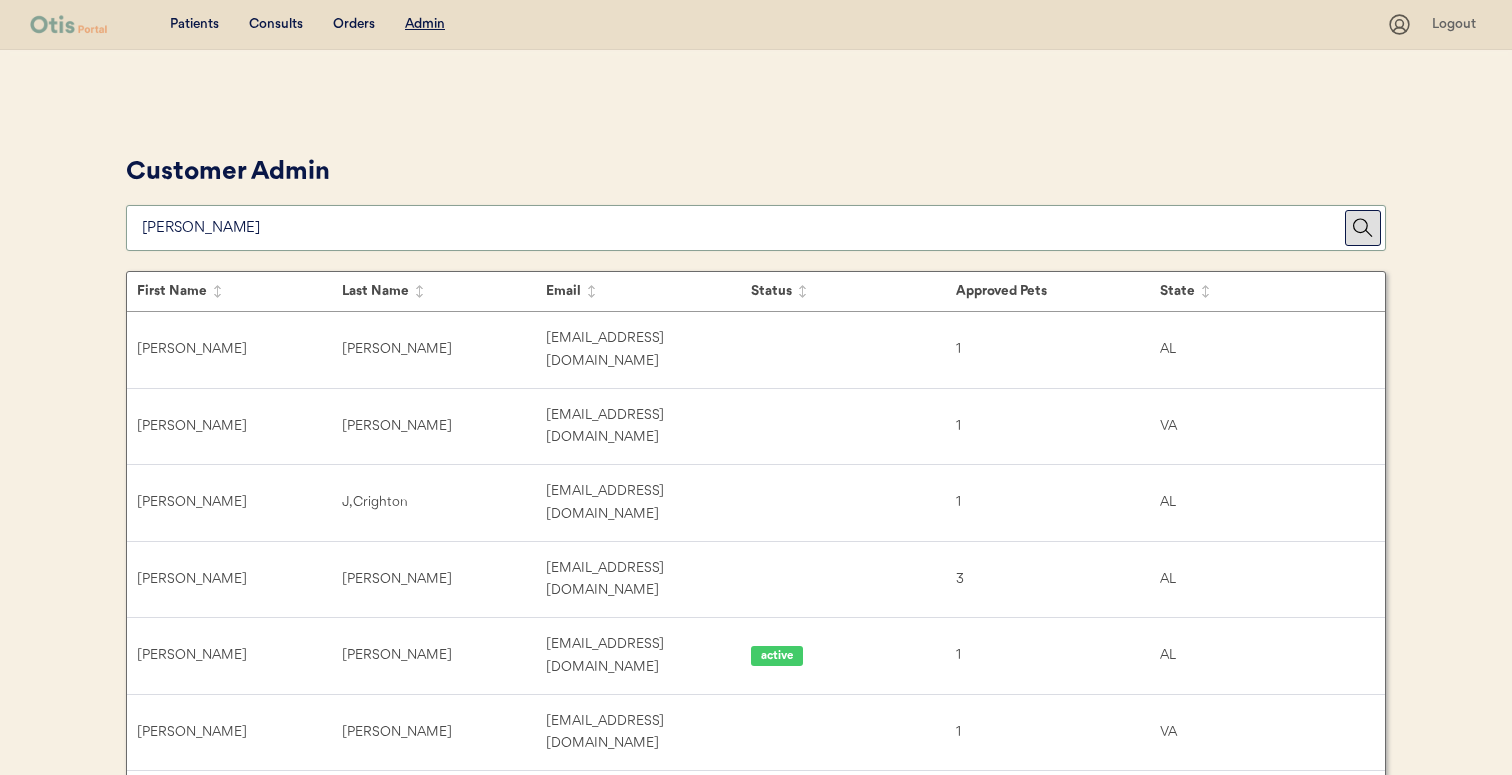 type on "[PERSON_NAME]" 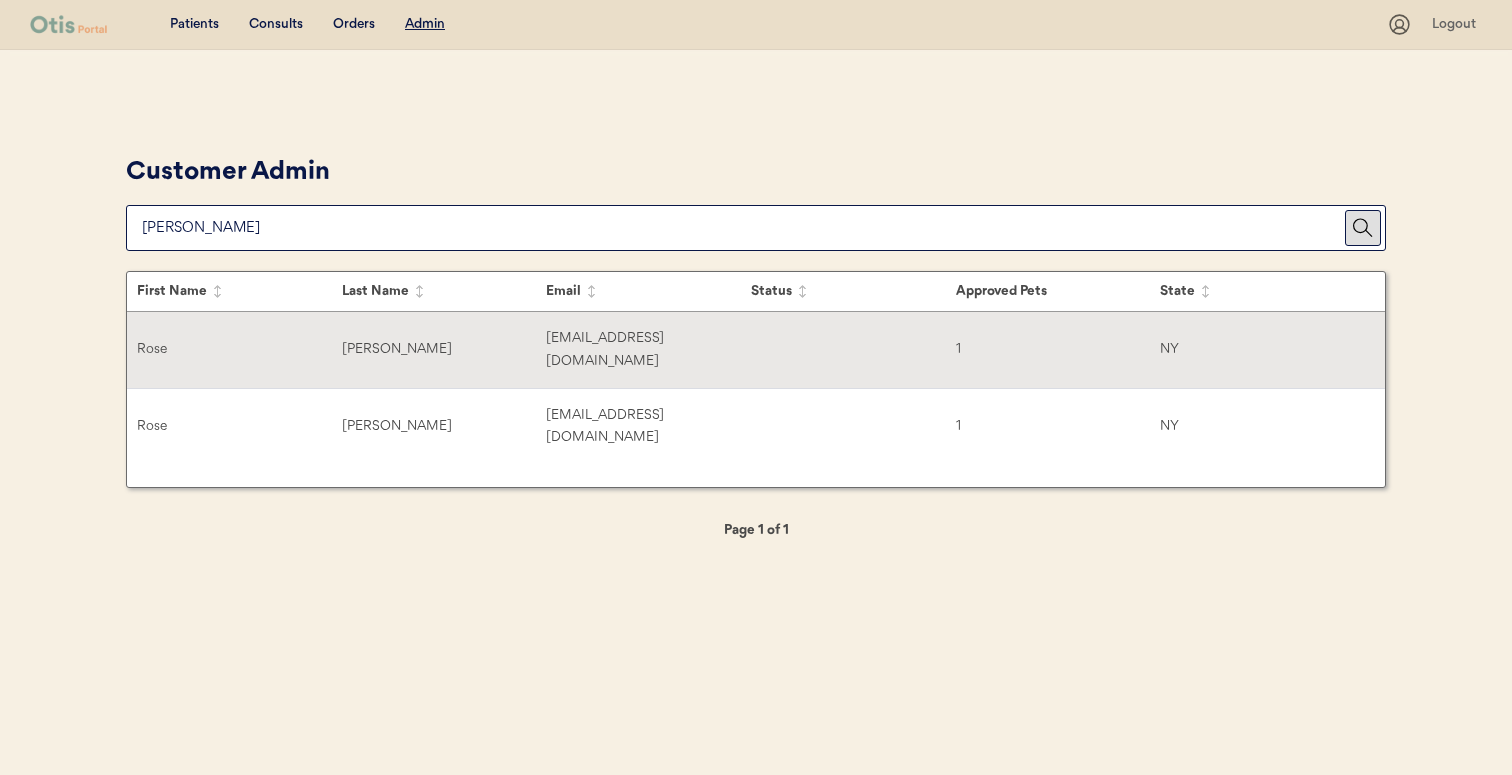 click on "[PERSON_NAME]" at bounding box center [444, 349] 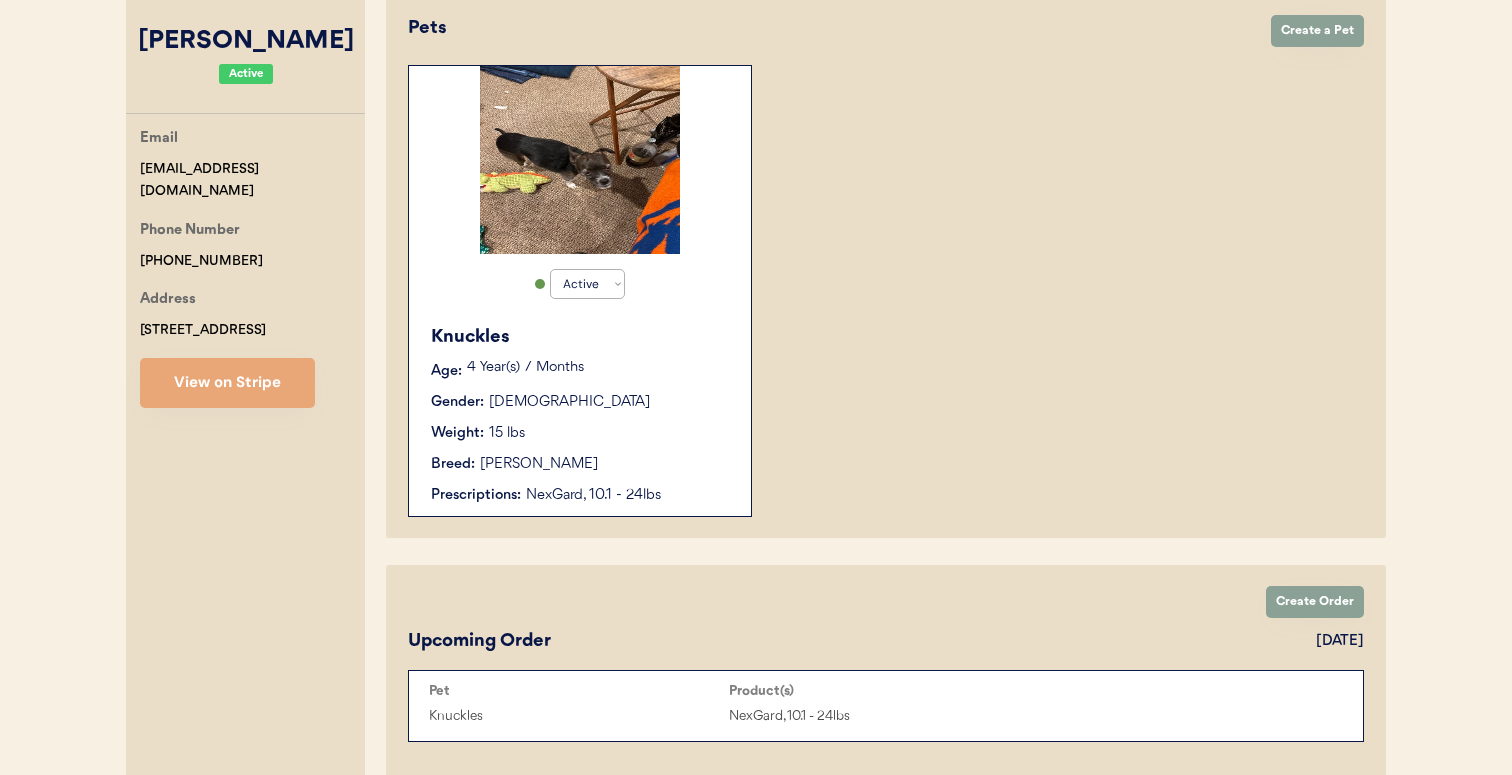 scroll, scrollTop: 435, scrollLeft: 0, axis: vertical 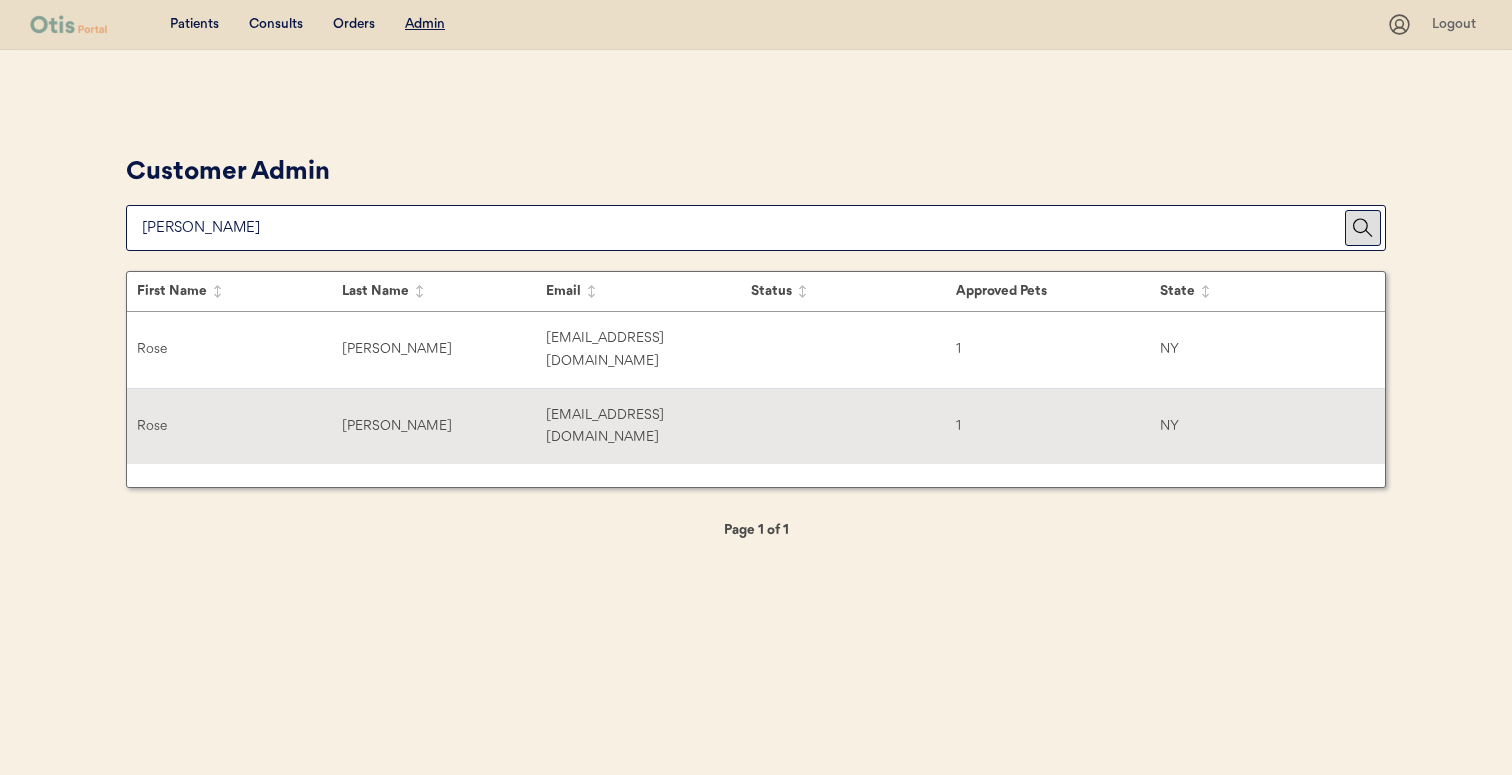 click on "[PERSON_NAME]" at bounding box center [444, 426] 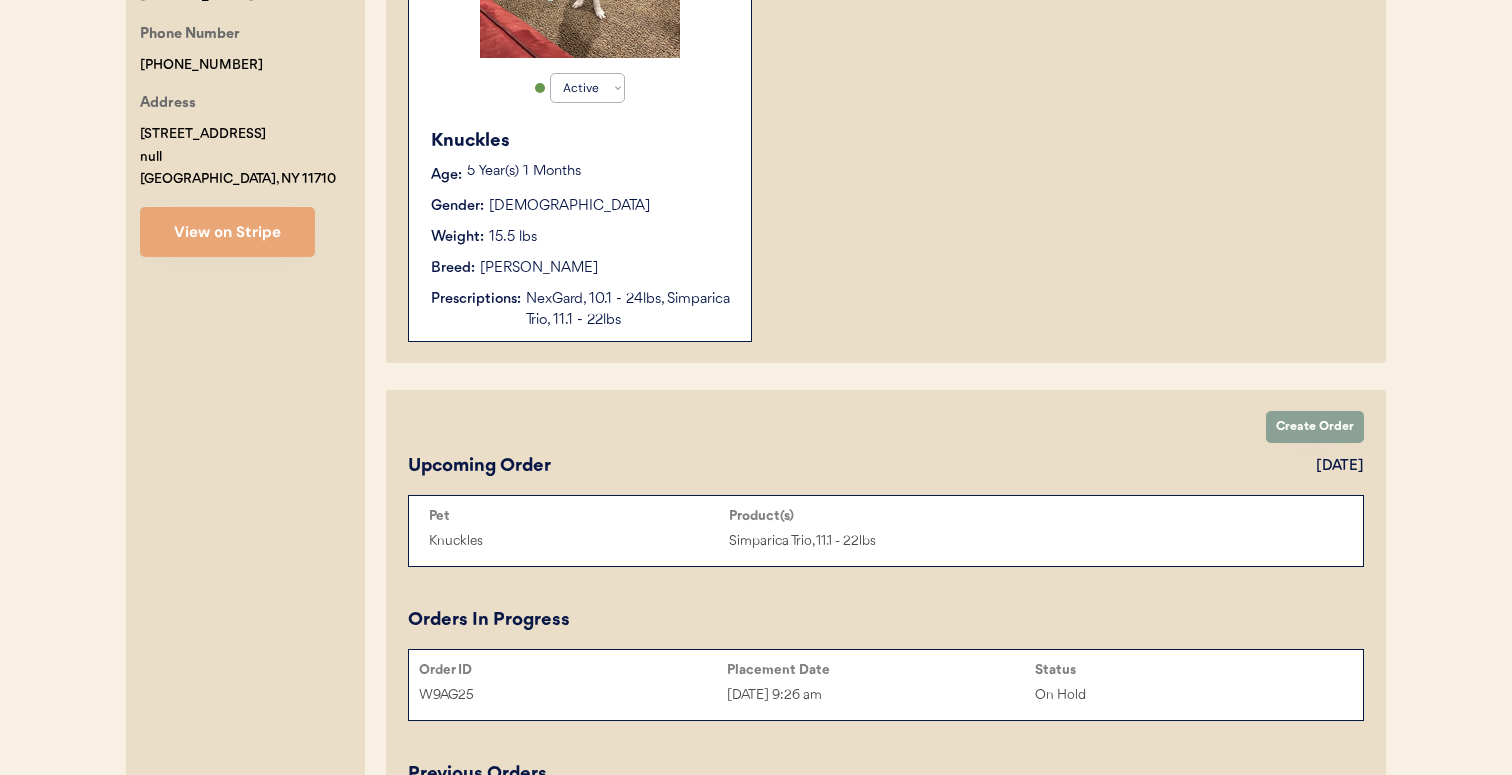 scroll, scrollTop: 0, scrollLeft: 0, axis: both 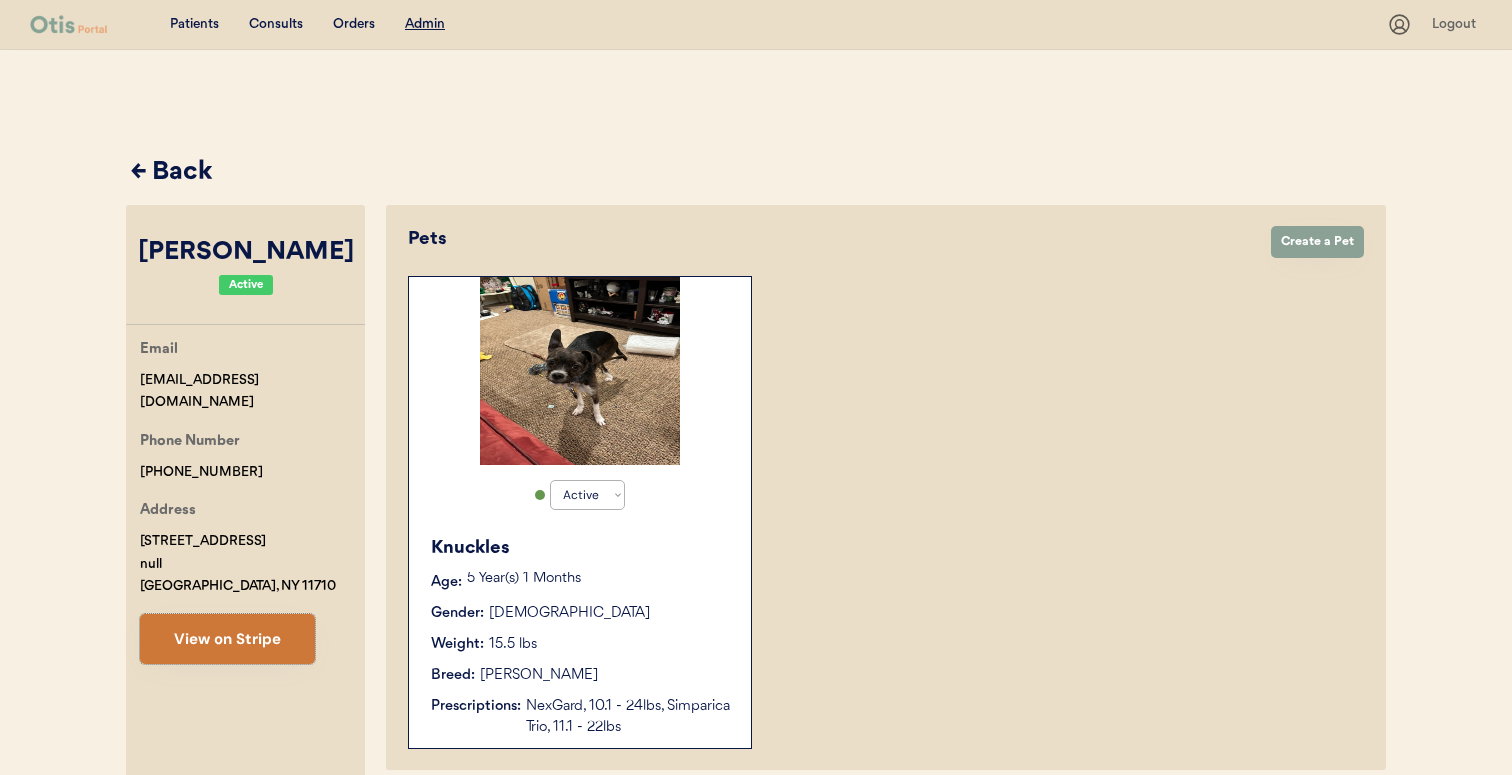 click on "View on Stripe" at bounding box center [227, 639] 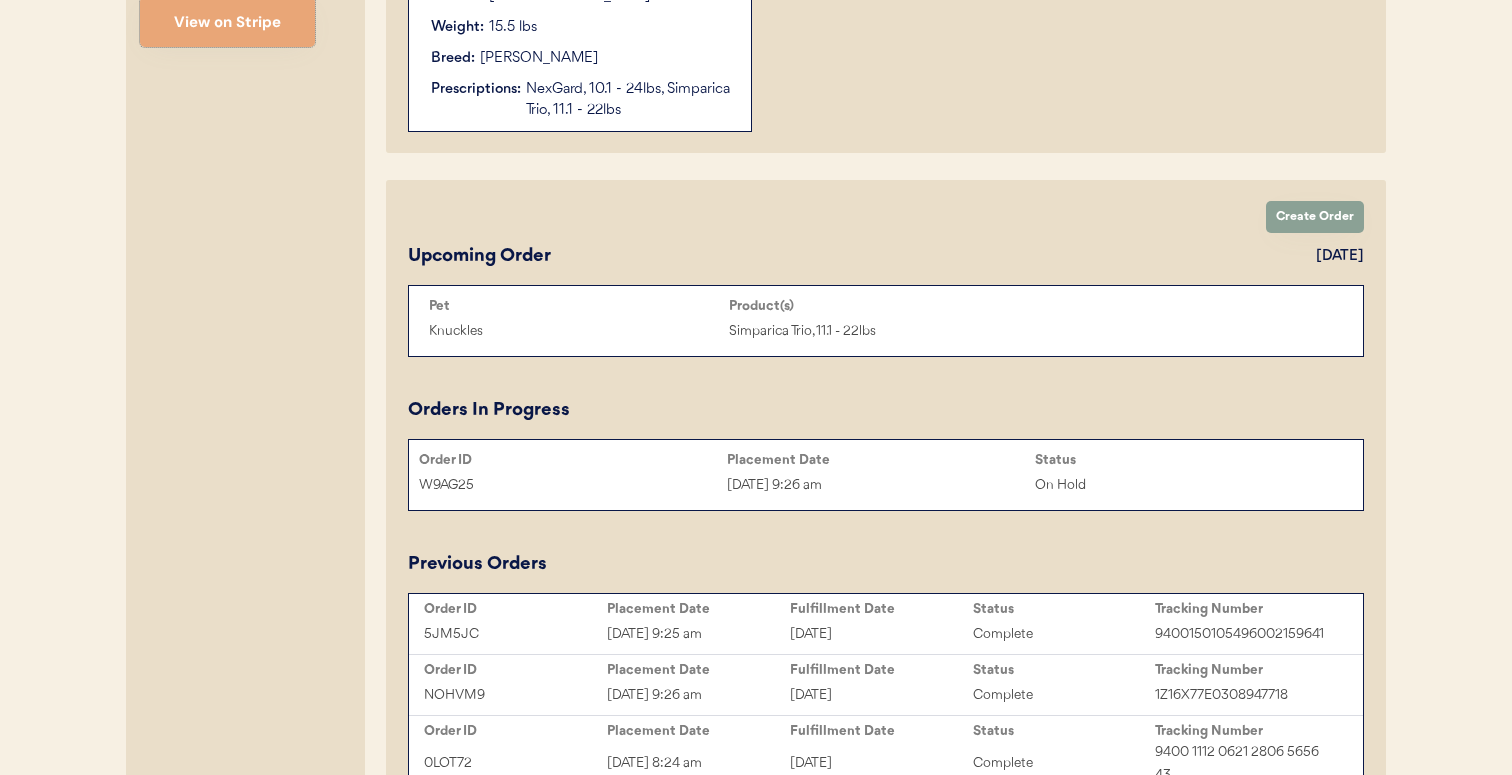 scroll, scrollTop: 611, scrollLeft: 0, axis: vertical 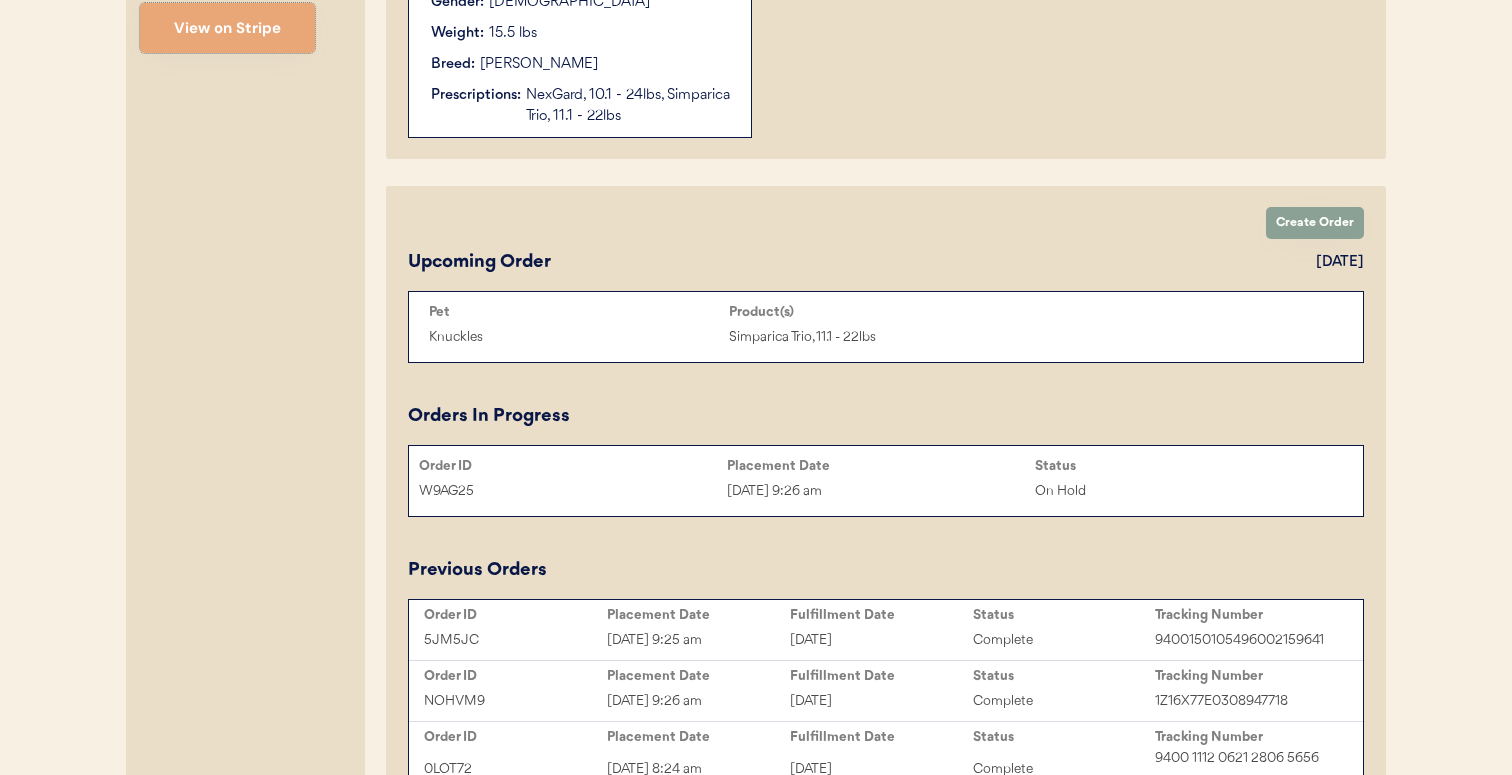 type 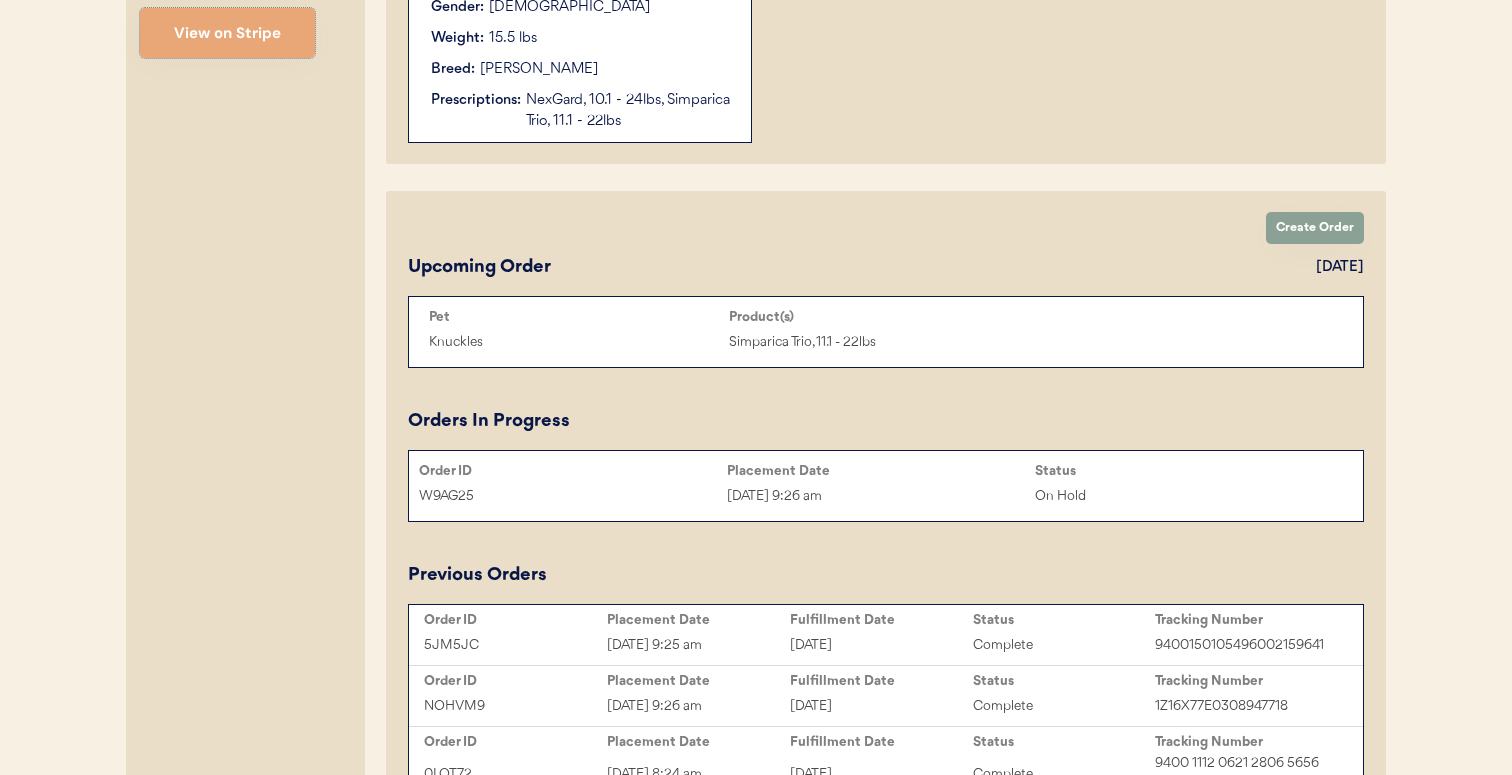 scroll, scrollTop: 0, scrollLeft: 0, axis: both 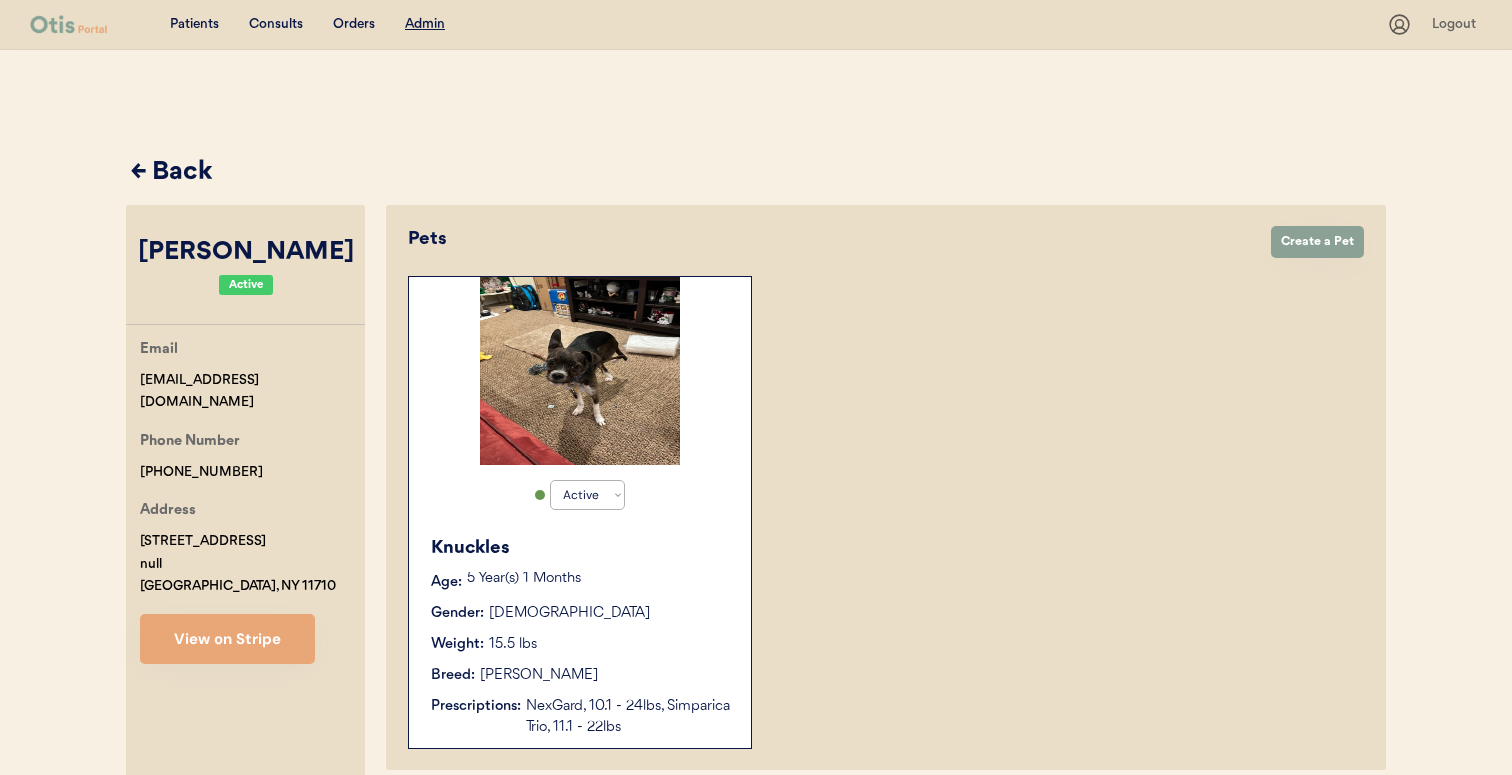 click on "← Back" at bounding box center (758, 173) 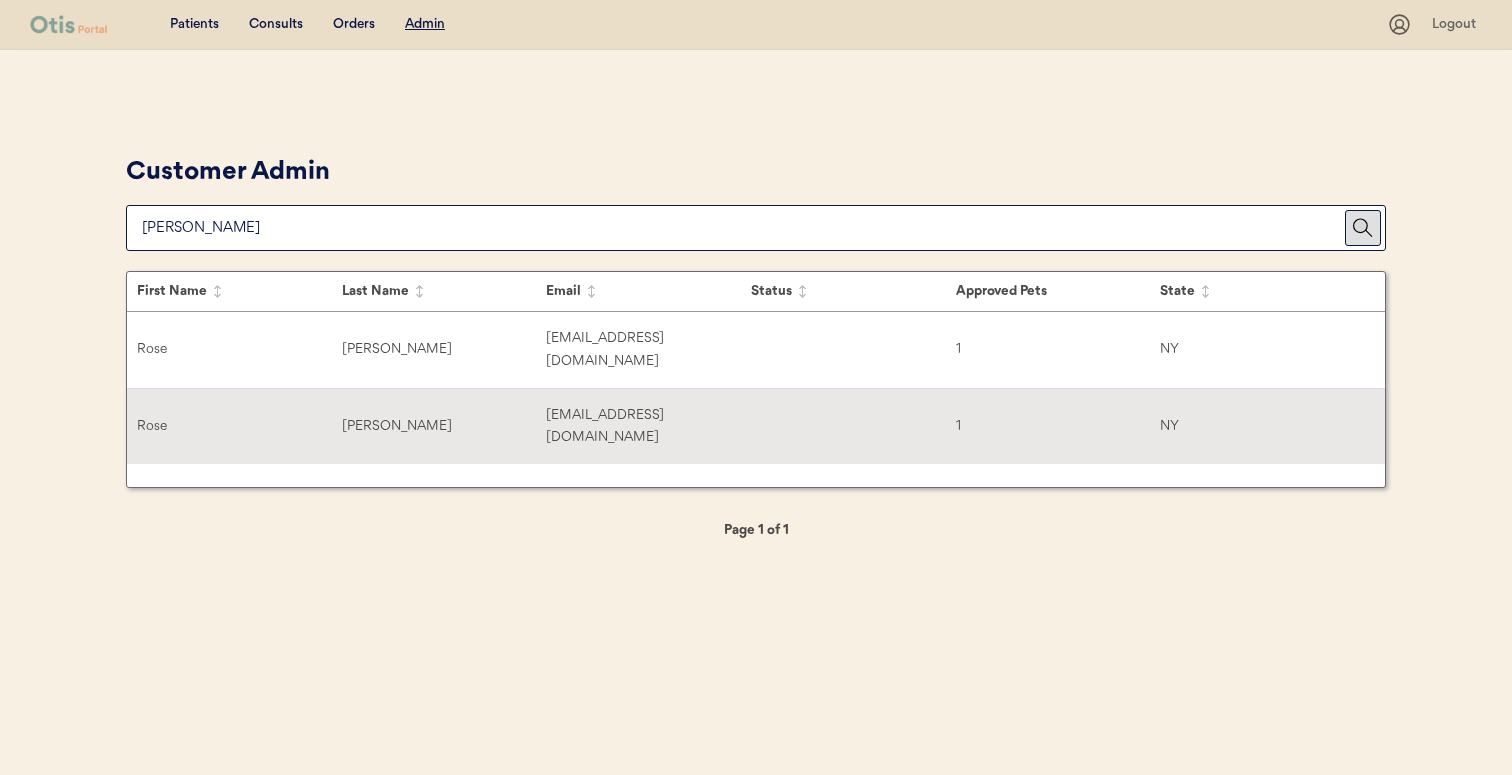 click on "[PERSON_NAME]" at bounding box center (444, 426) 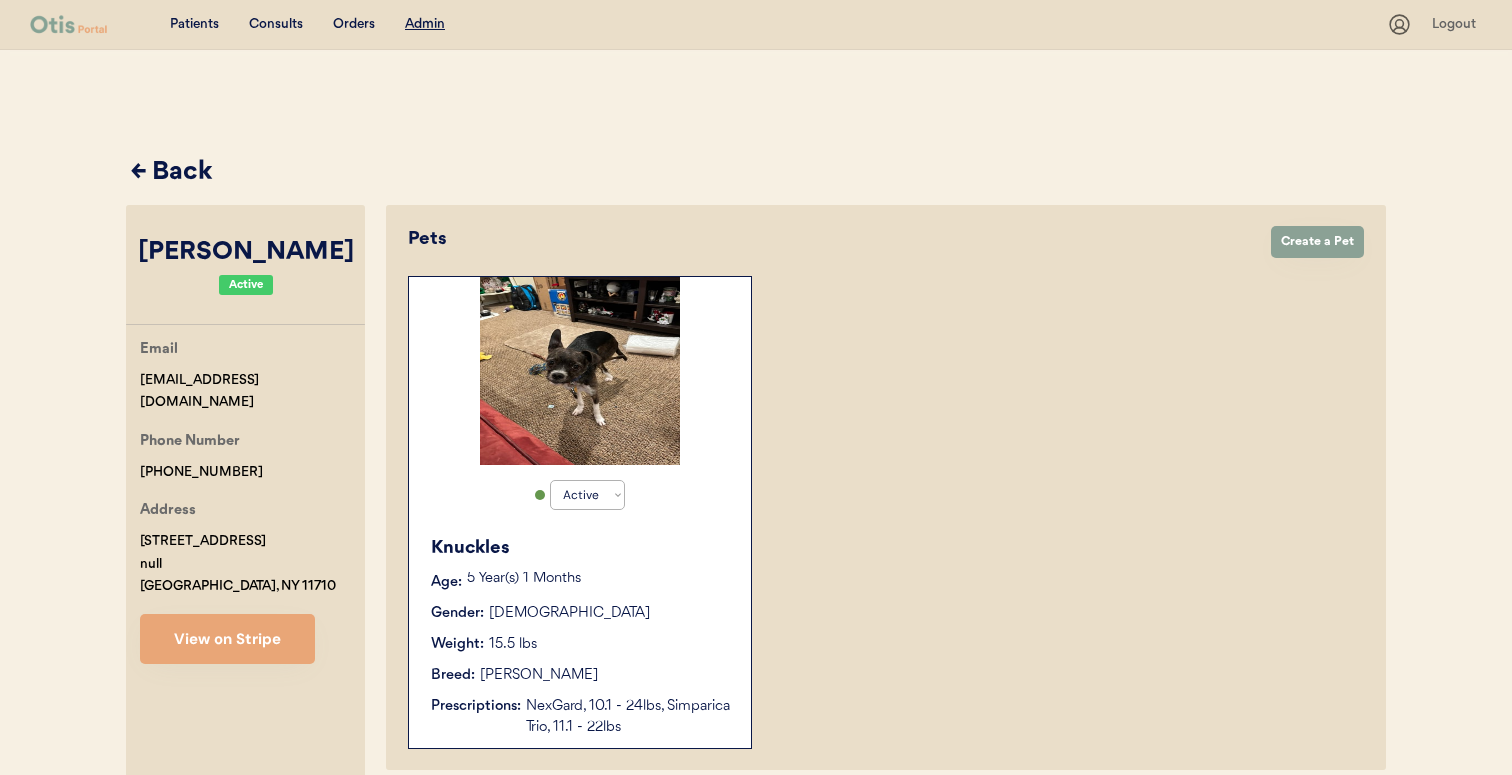 click on "← Back" at bounding box center (758, 173) 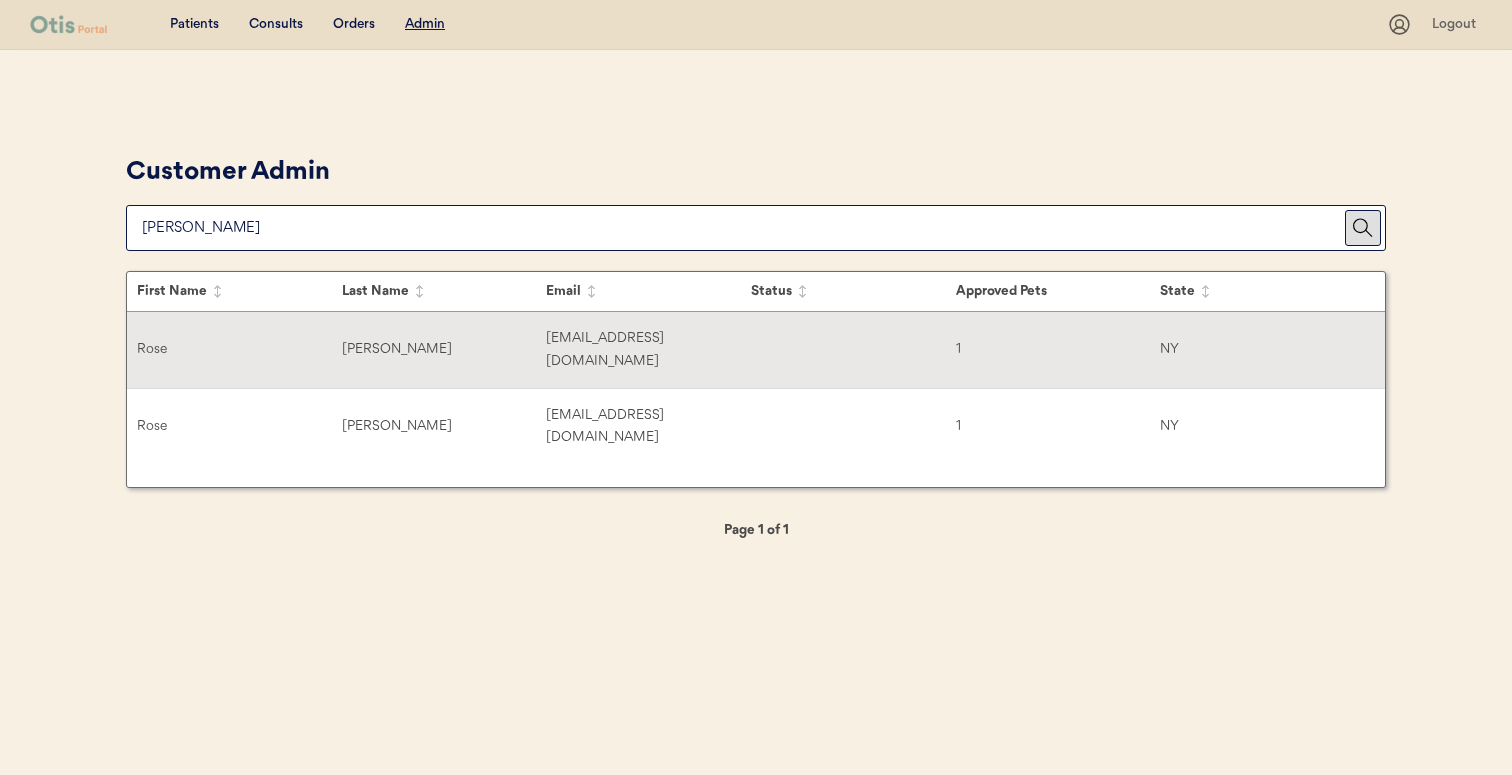 click on "[PERSON_NAME]" at bounding box center (444, 349) 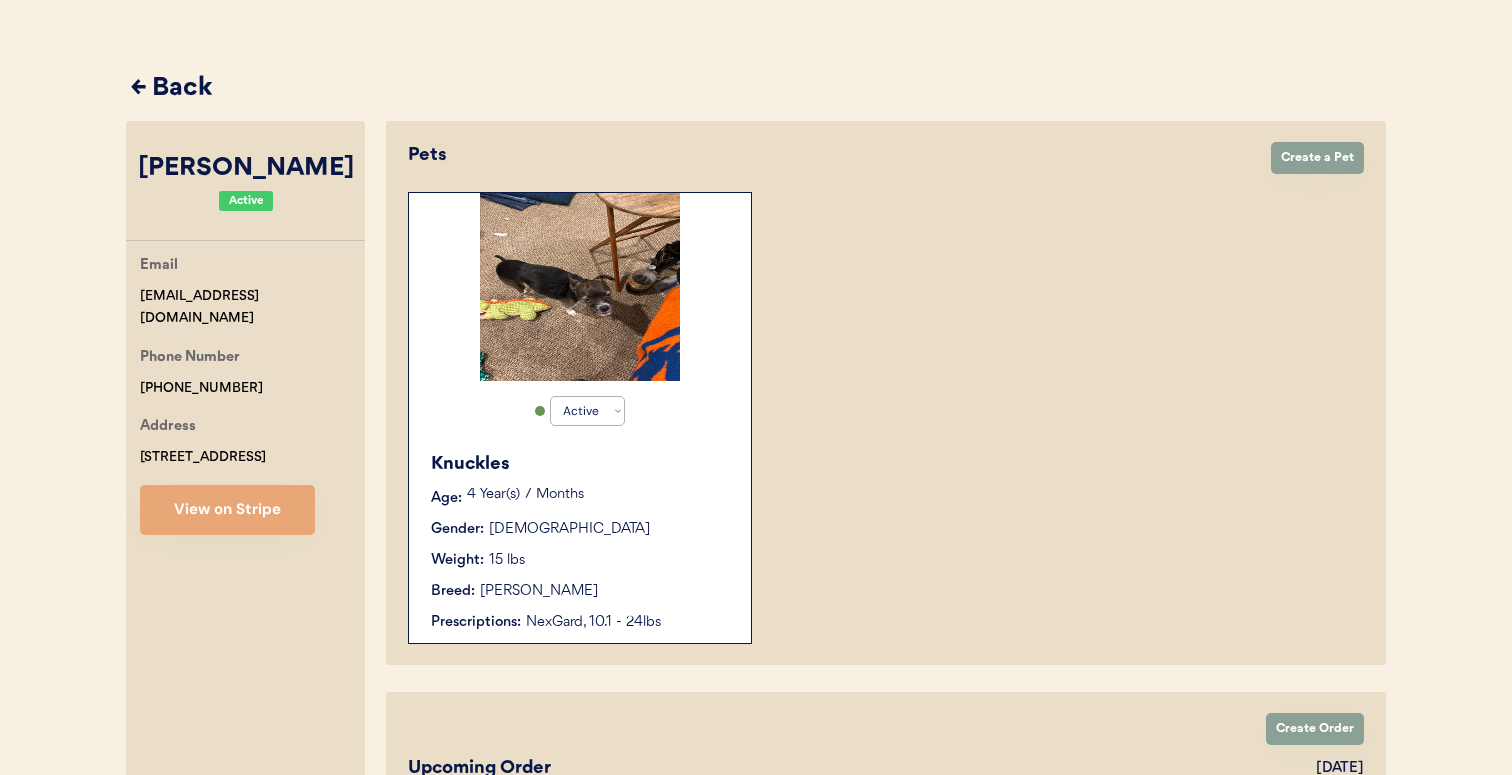 scroll, scrollTop: 0, scrollLeft: 0, axis: both 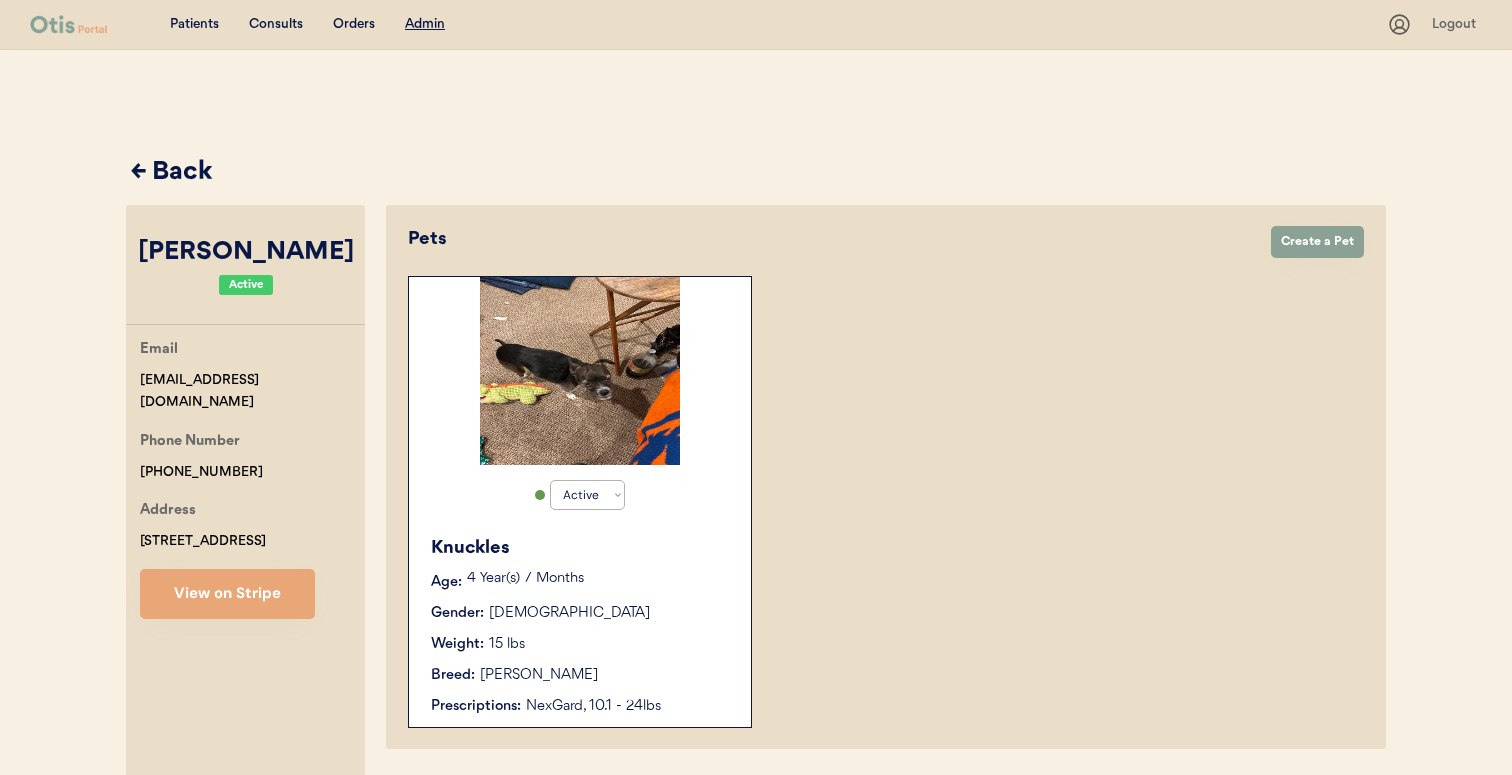 click on "← Back" at bounding box center (758, 173) 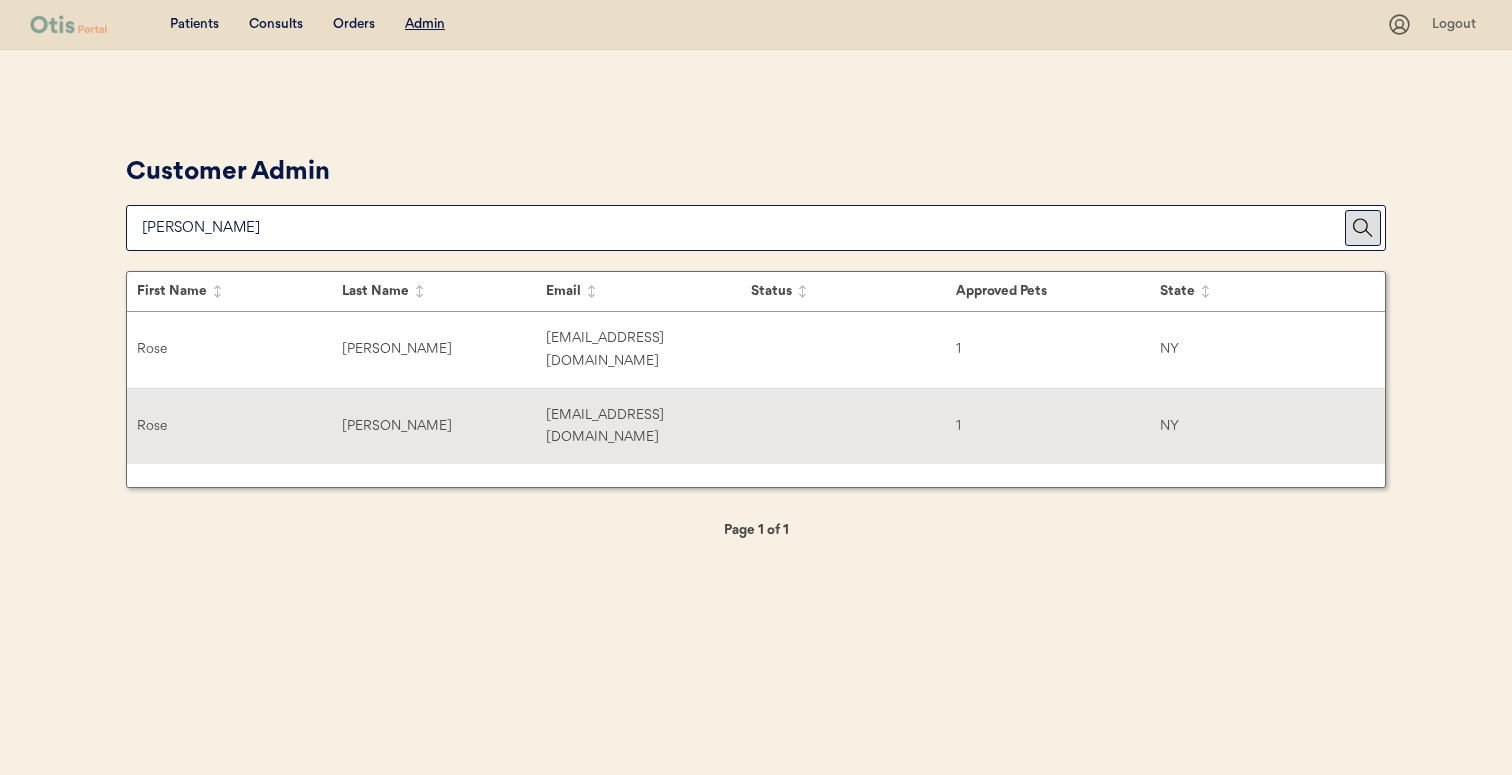 click on "[PERSON_NAME]" at bounding box center (444, 426) 